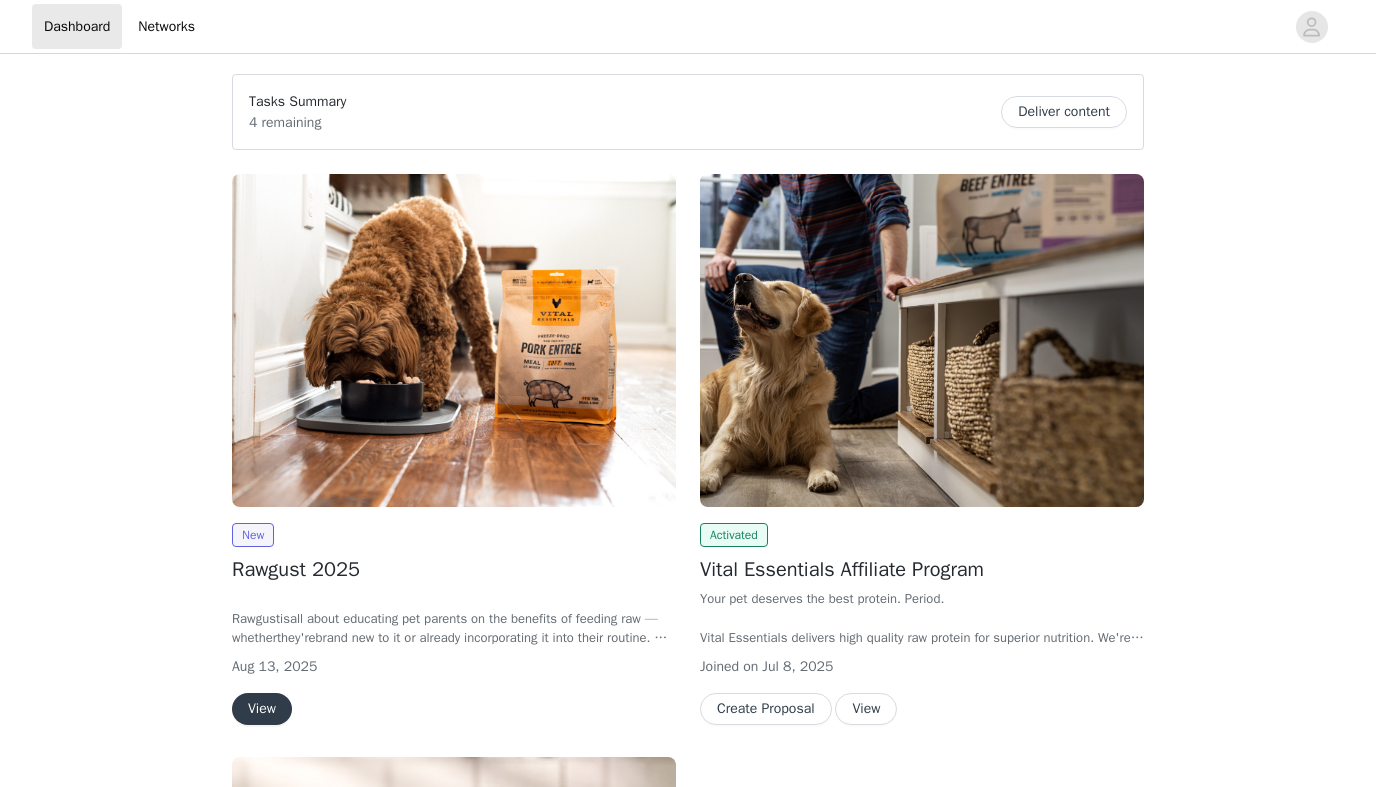 scroll, scrollTop: 0, scrollLeft: 0, axis: both 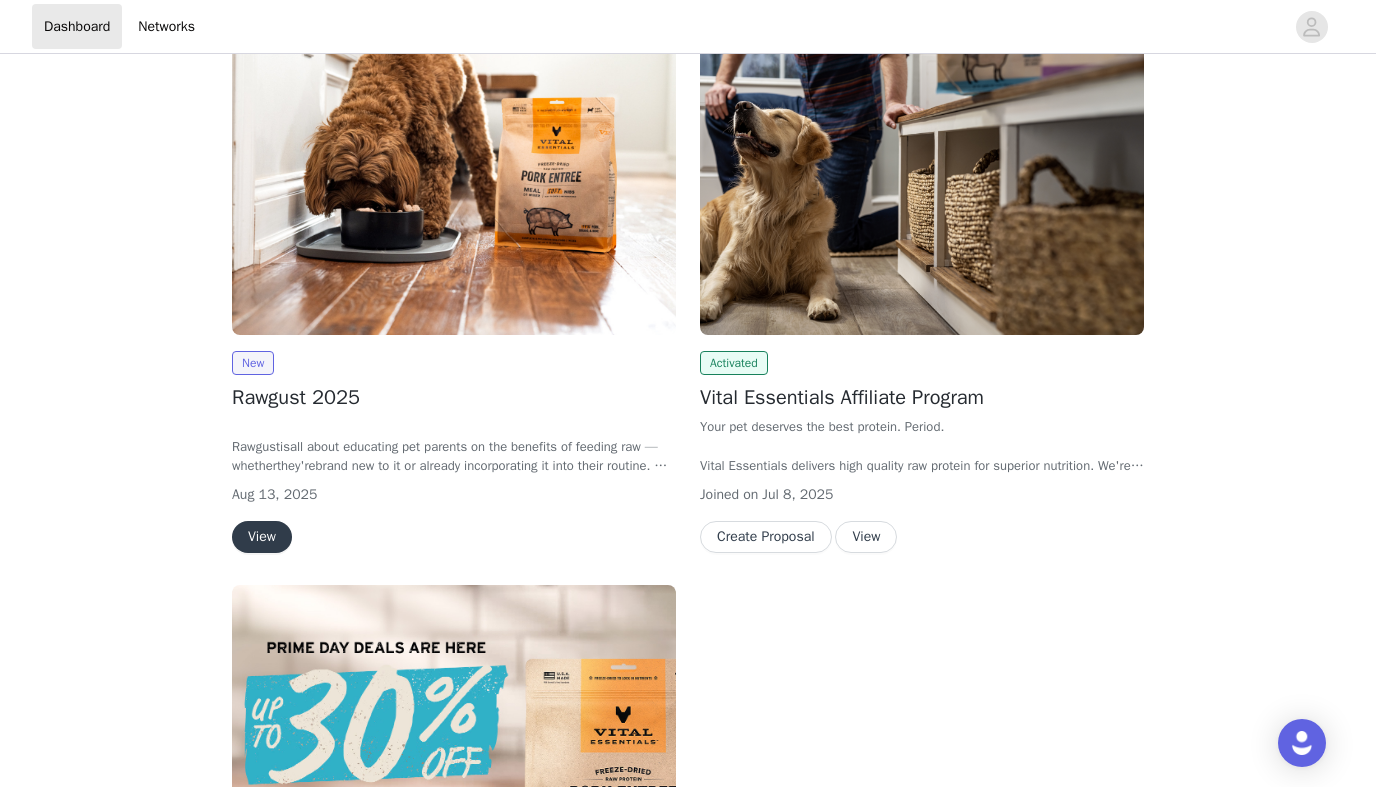 click on "View" at bounding box center (866, 537) 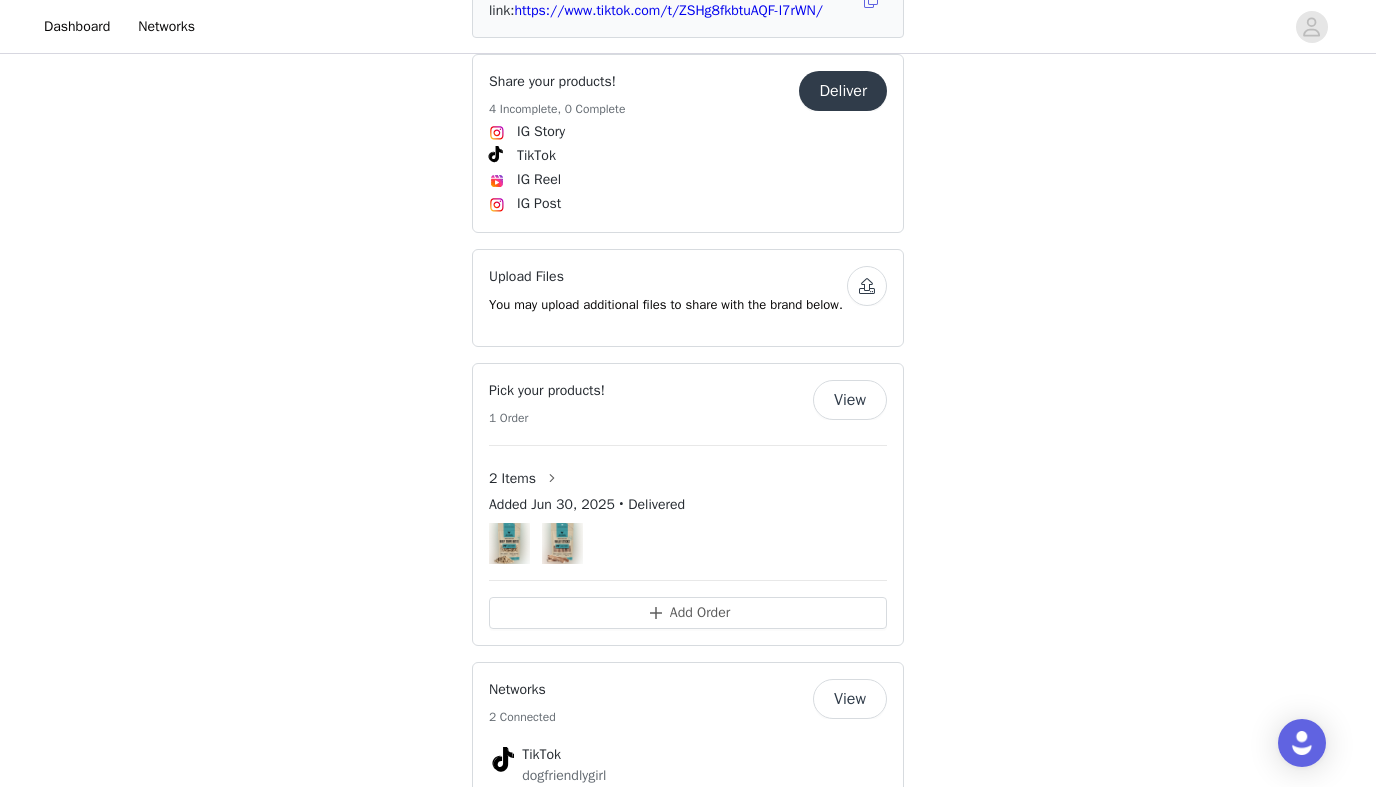 scroll, scrollTop: 1142, scrollLeft: 0, axis: vertical 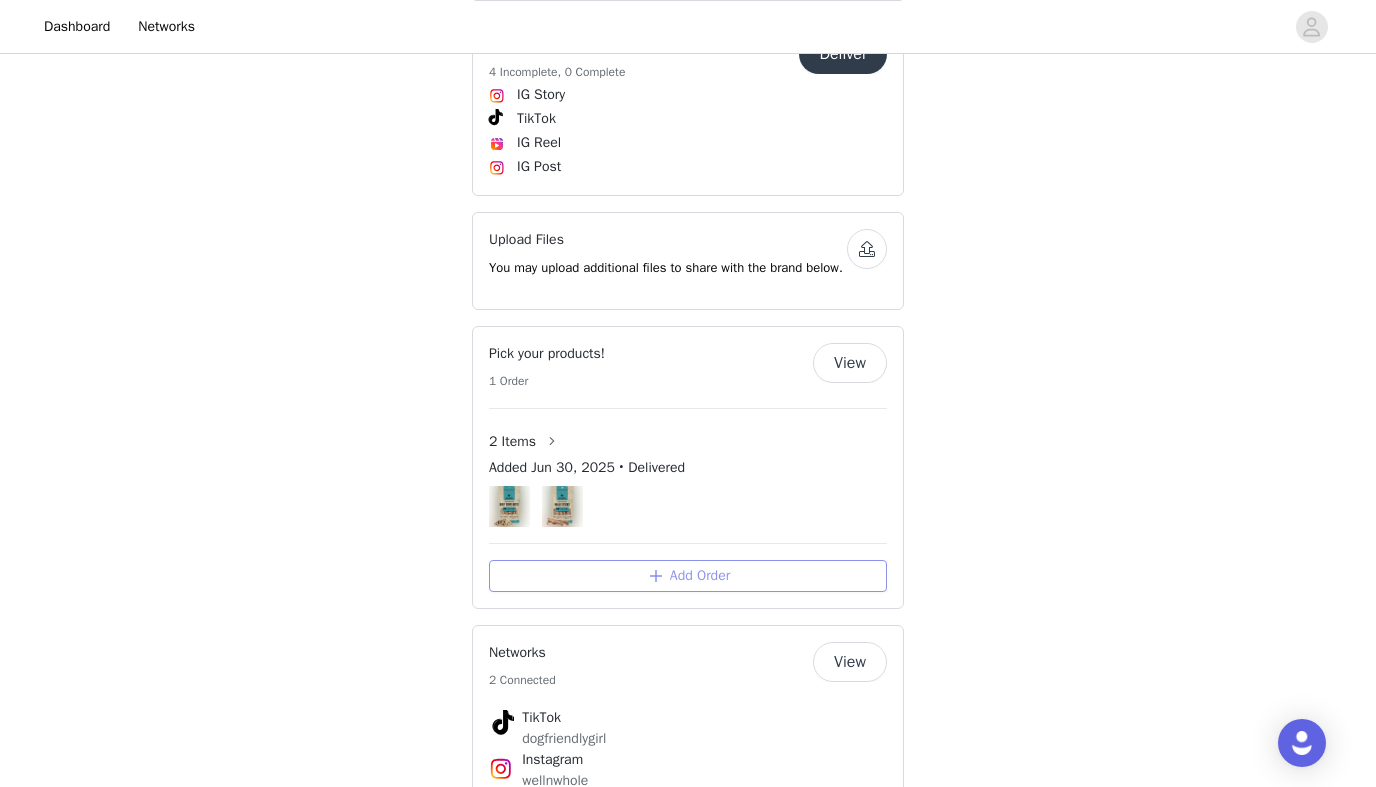 click on "Add Order" at bounding box center [688, 576] 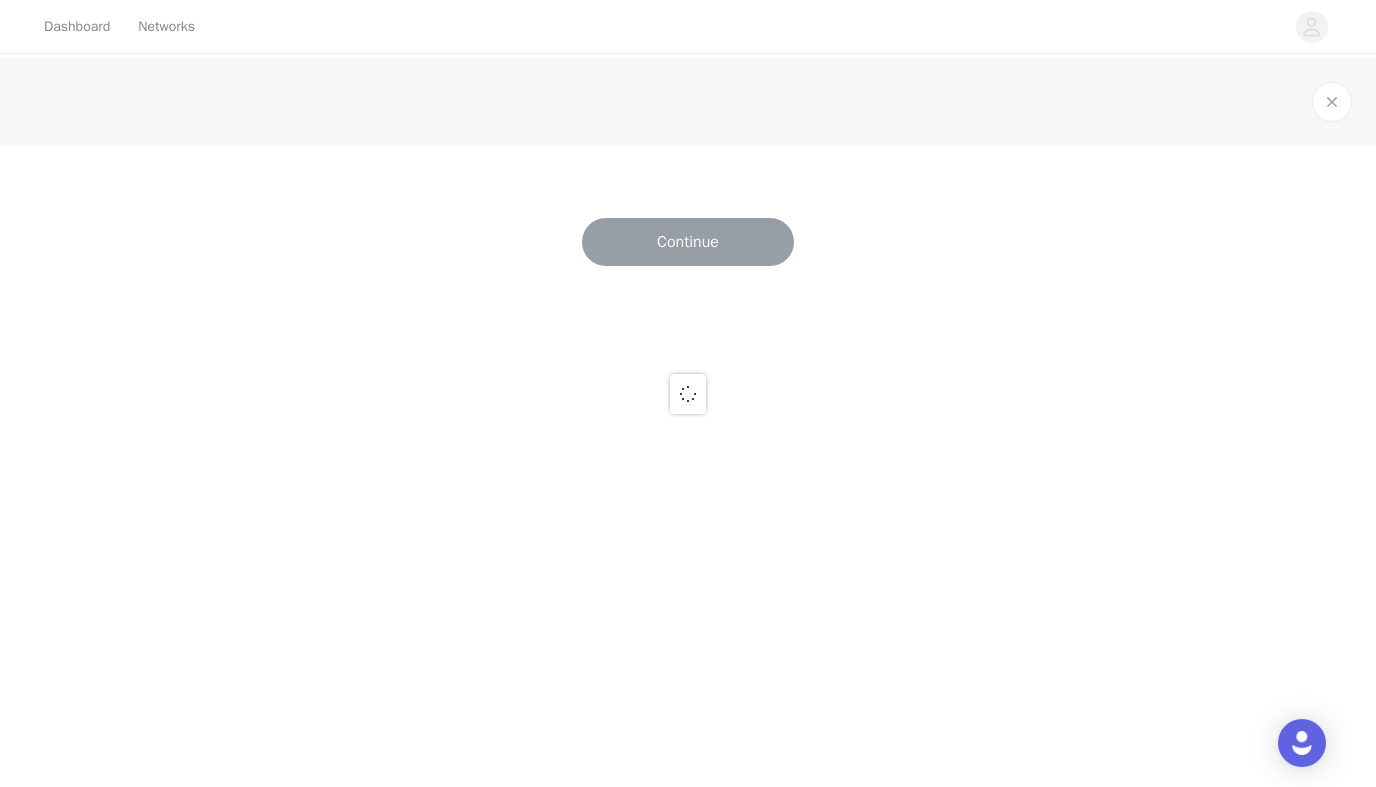 scroll, scrollTop: 0, scrollLeft: 0, axis: both 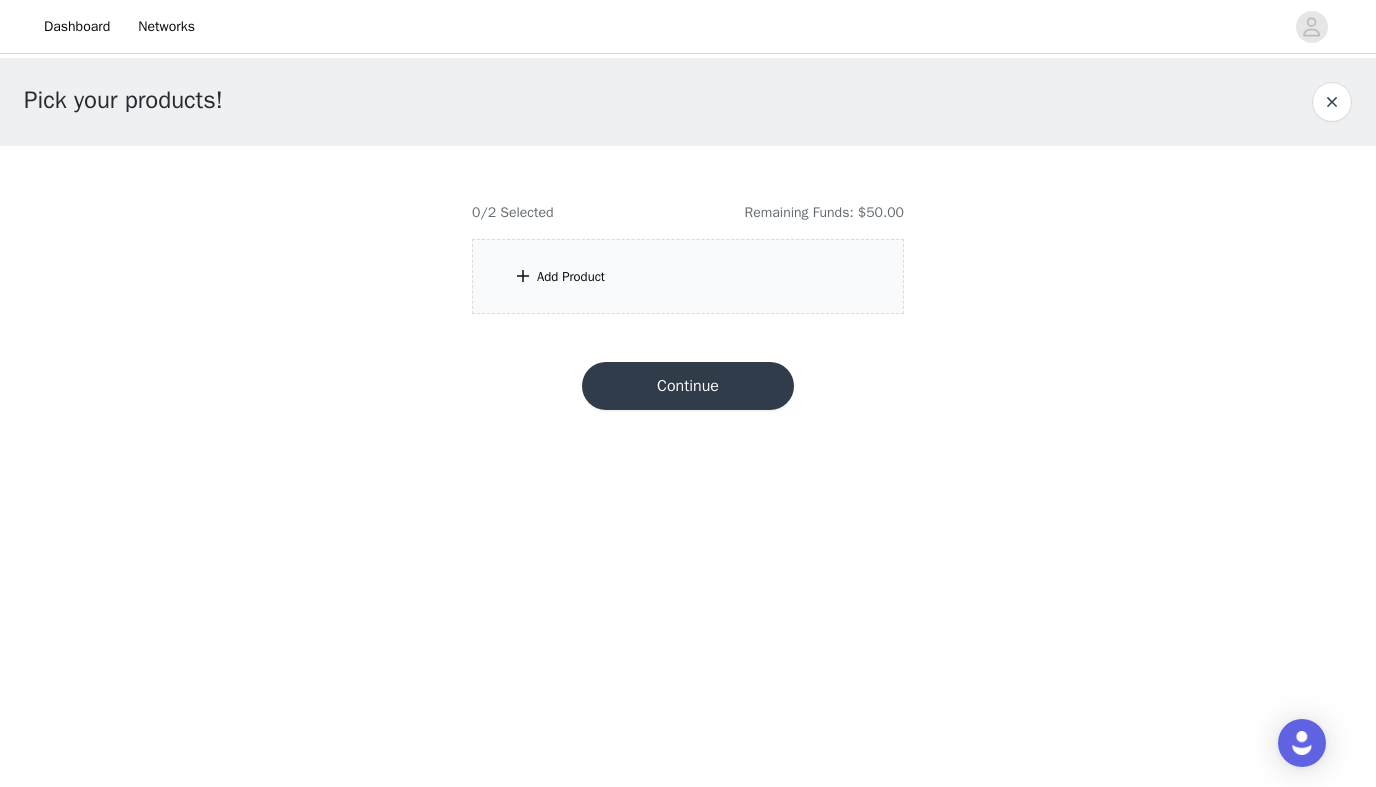 click on "Add Product" at bounding box center (571, 277) 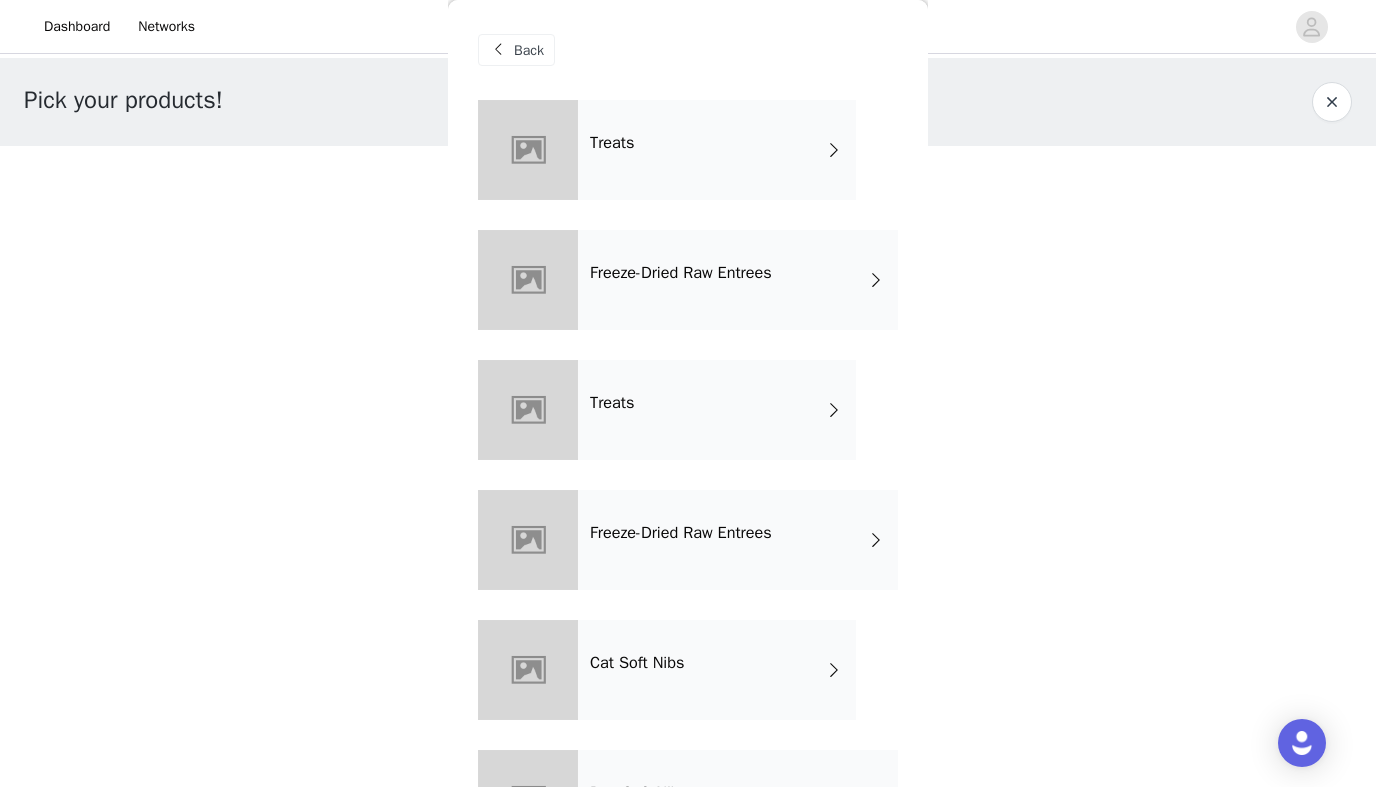 scroll, scrollTop: 93, scrollLeft: 0, axis: vertical 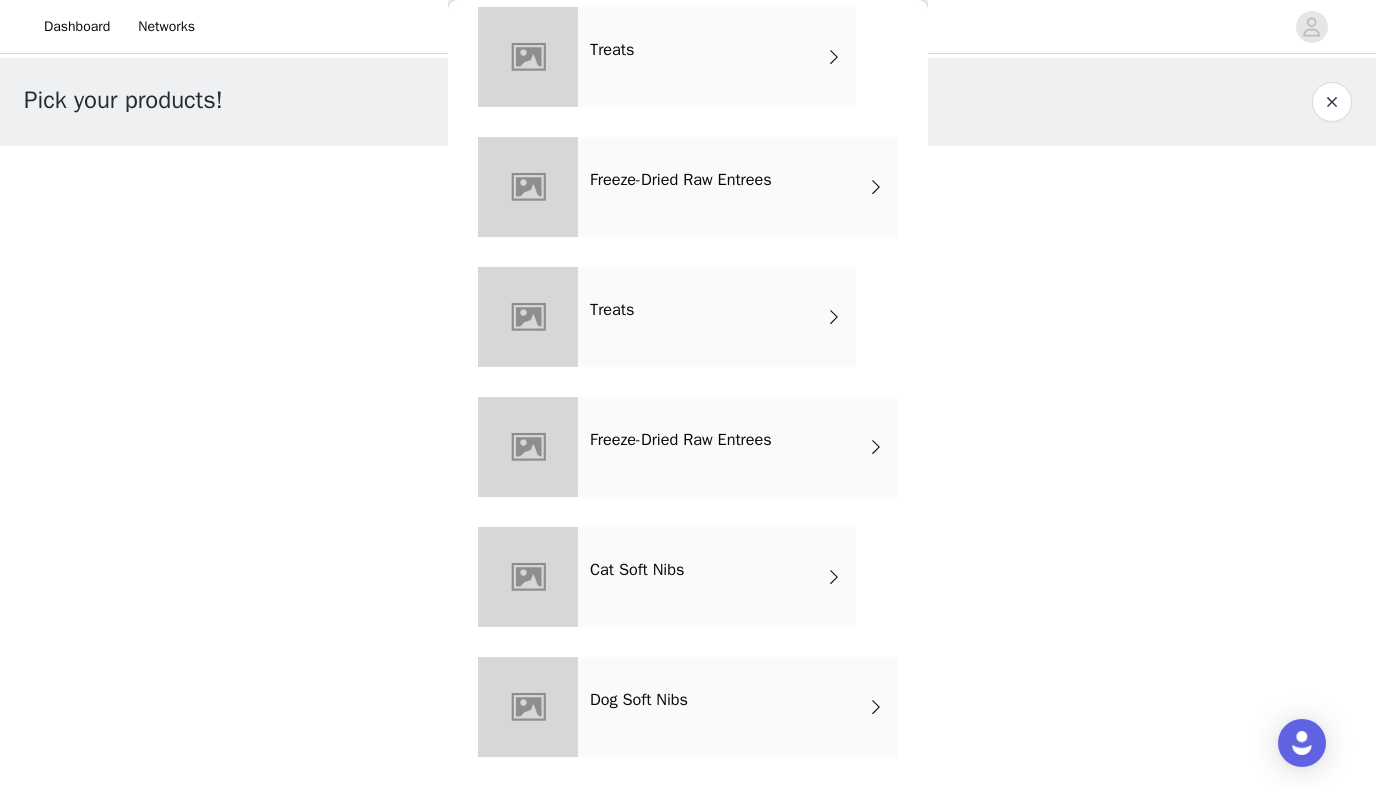click on "Dog Soft Nibs" at bounding box center [738, 707] 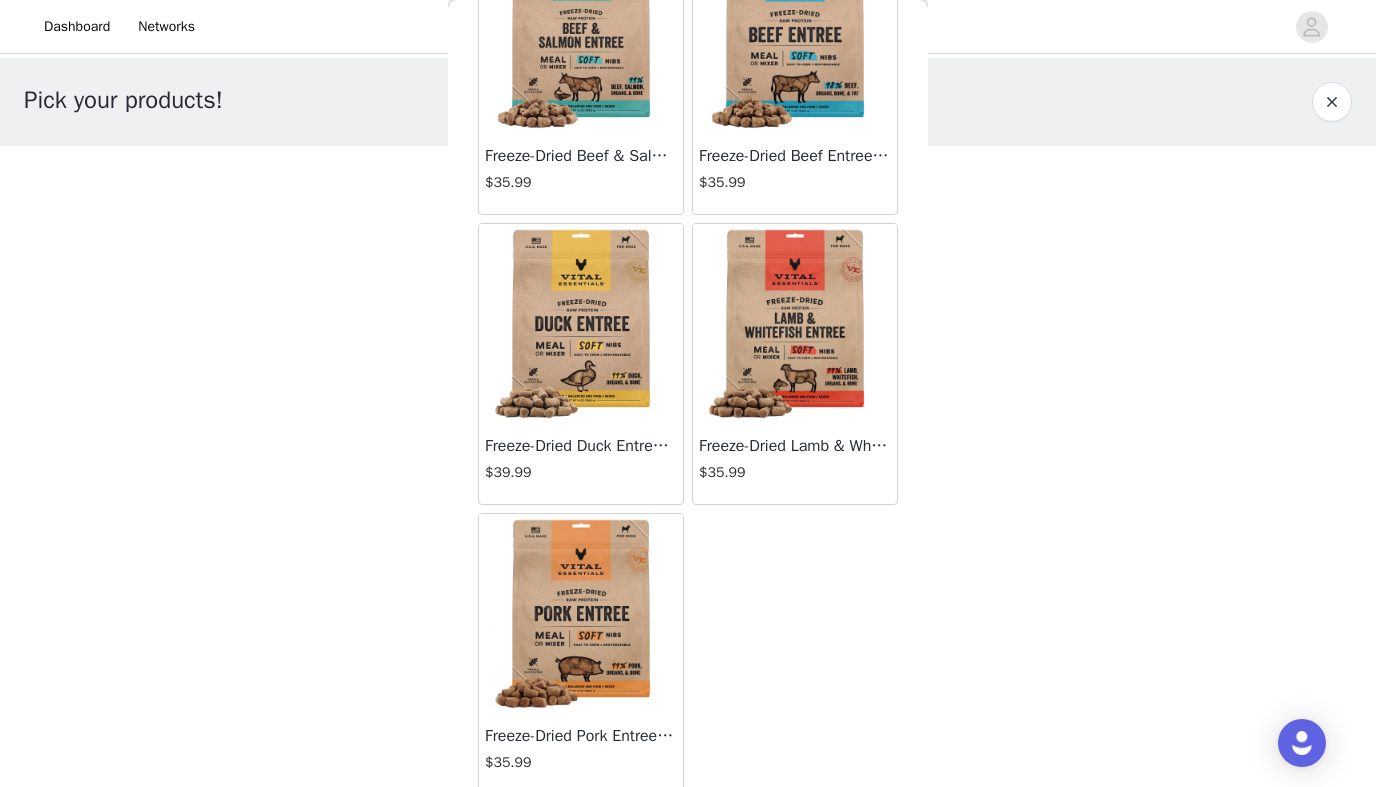 scroll, scrollTop: 176, scrollLeft: 0, axis: vertical 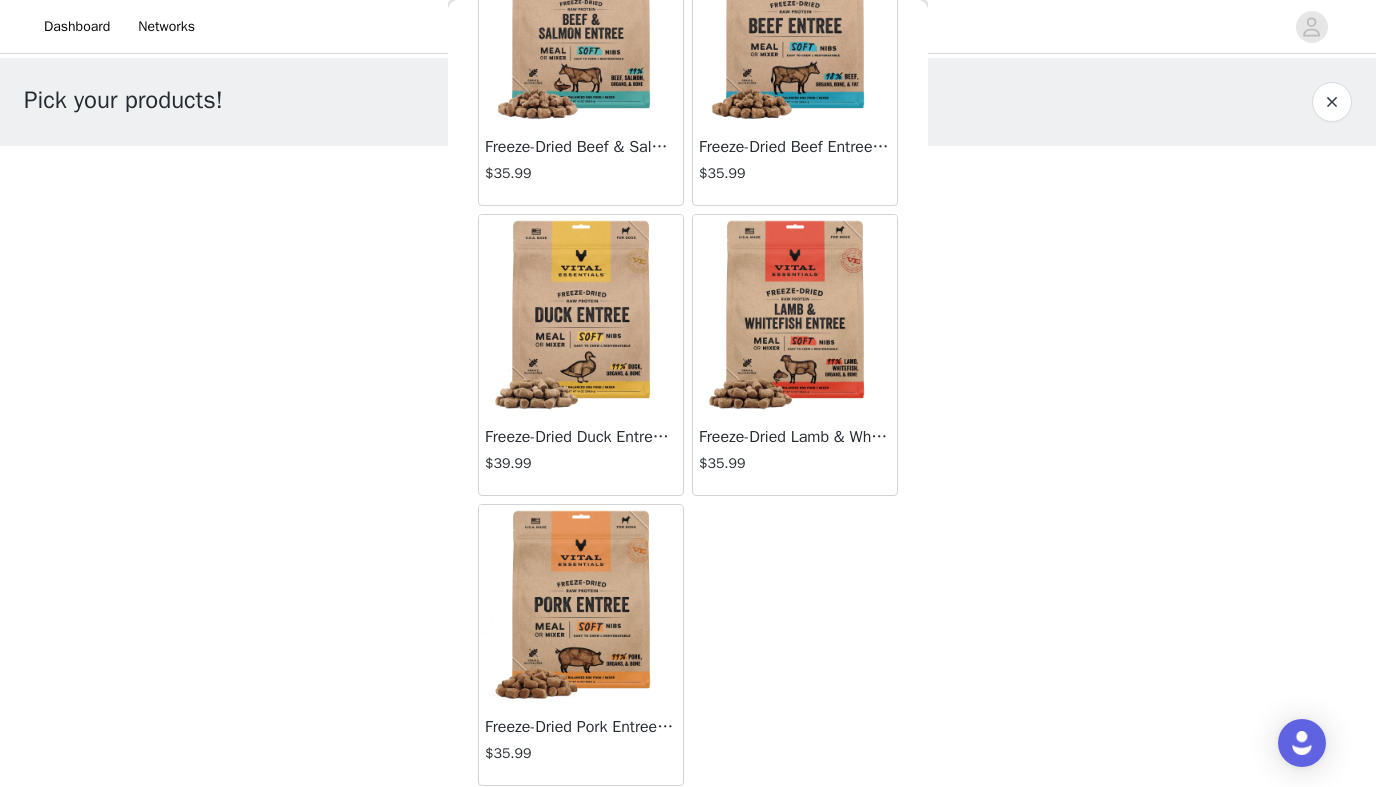 click at bounding box center (795, 315) 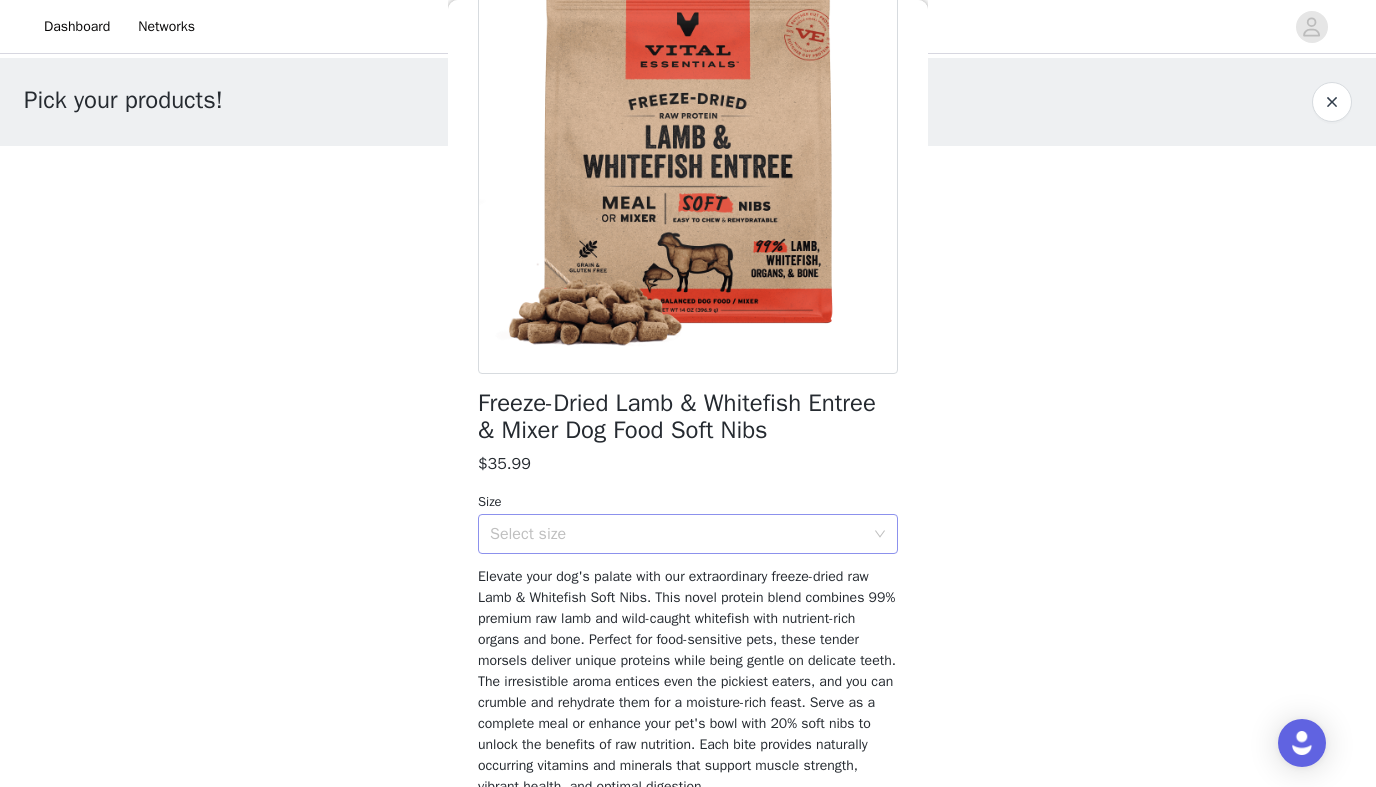 click on "Select size" at bounding box center [677, 534] 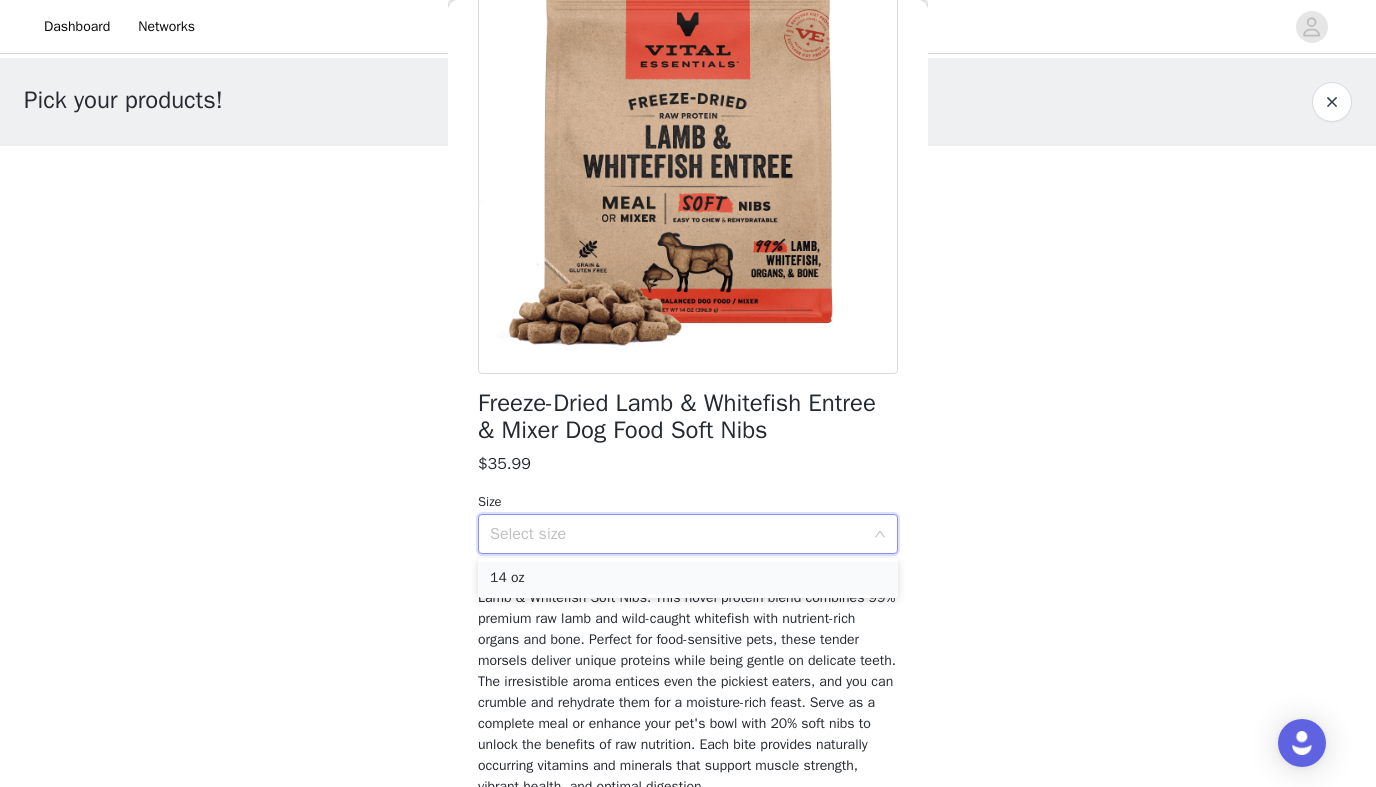click on "14 oz" at bounding box center (688, 578) 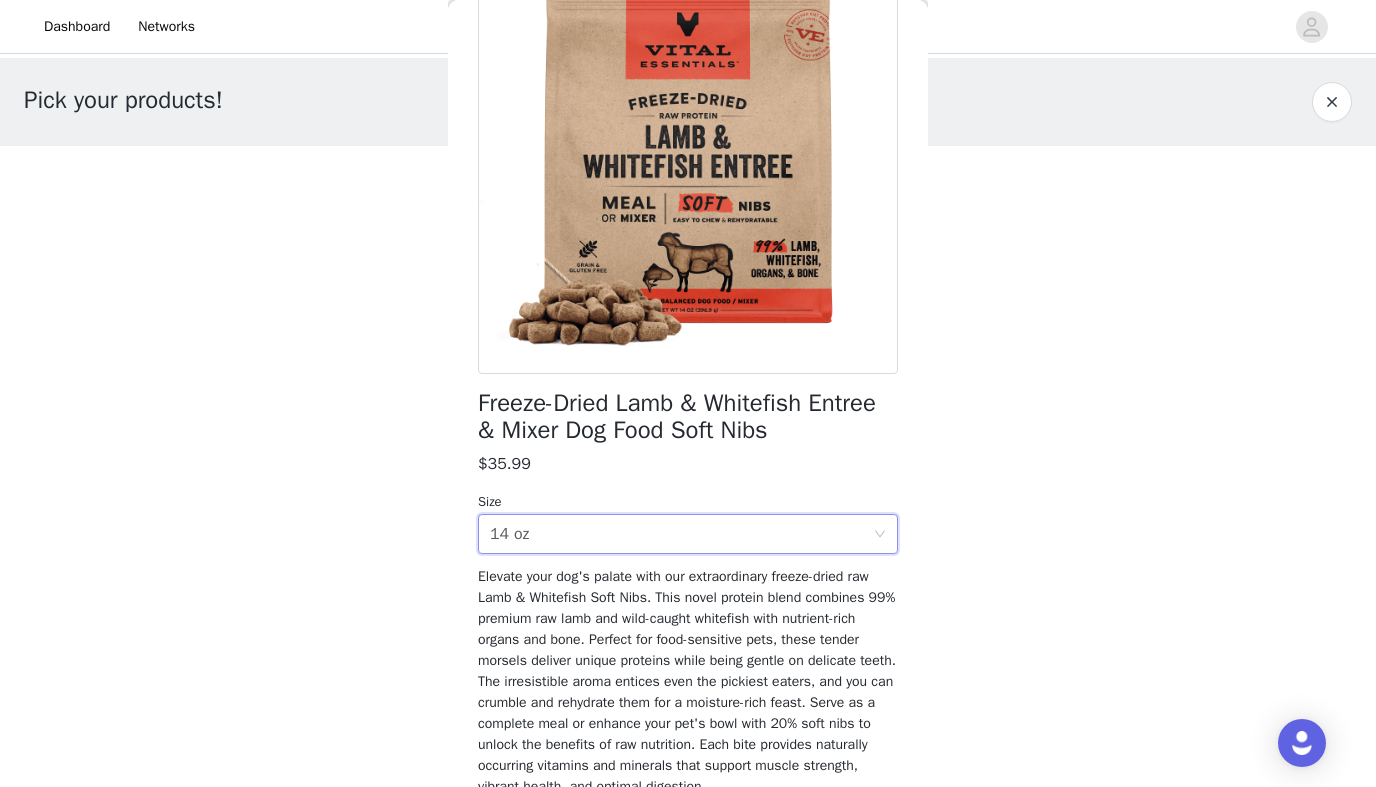 scroll, scrollTop: 269, scrollLeft: 0, axis: vertical 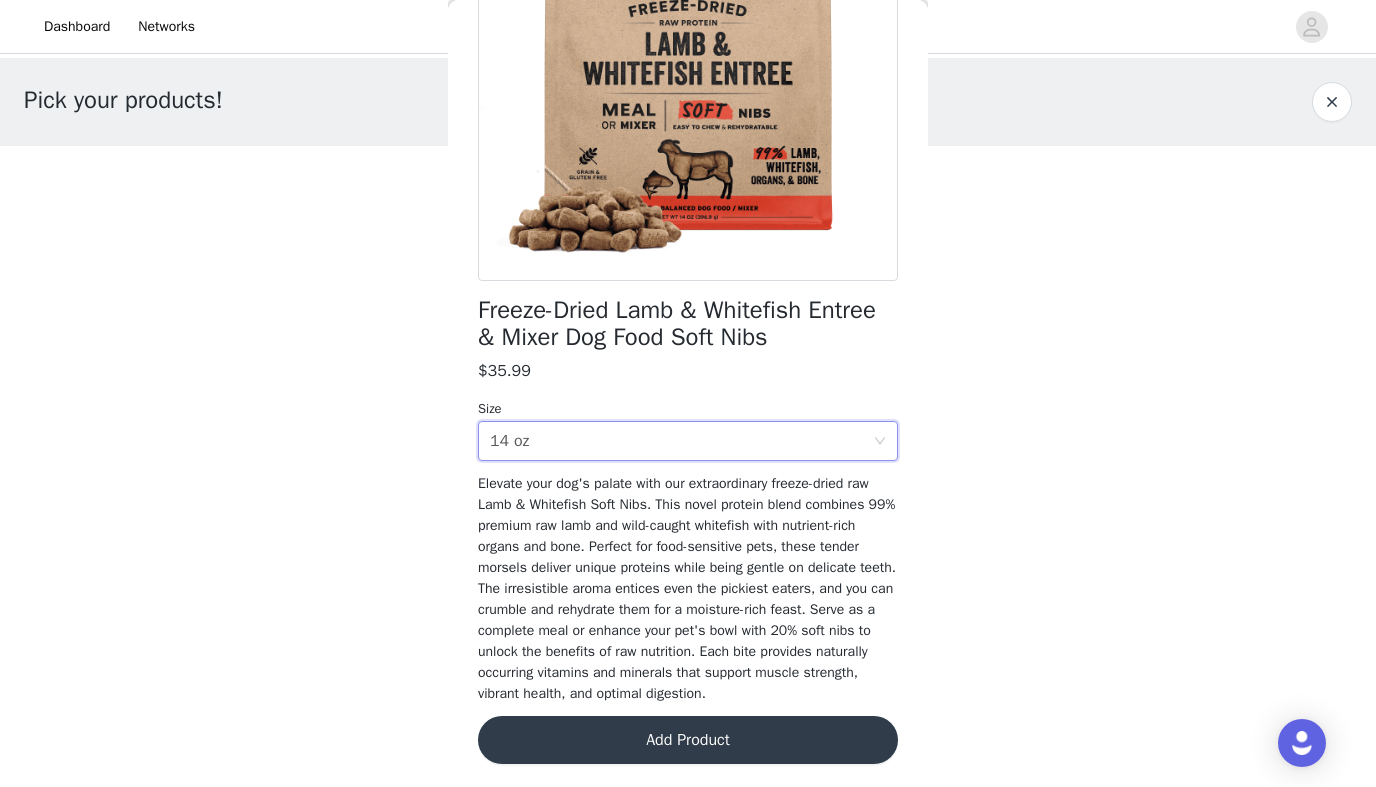 click on "Add Product" at bounding box center (688, 740) 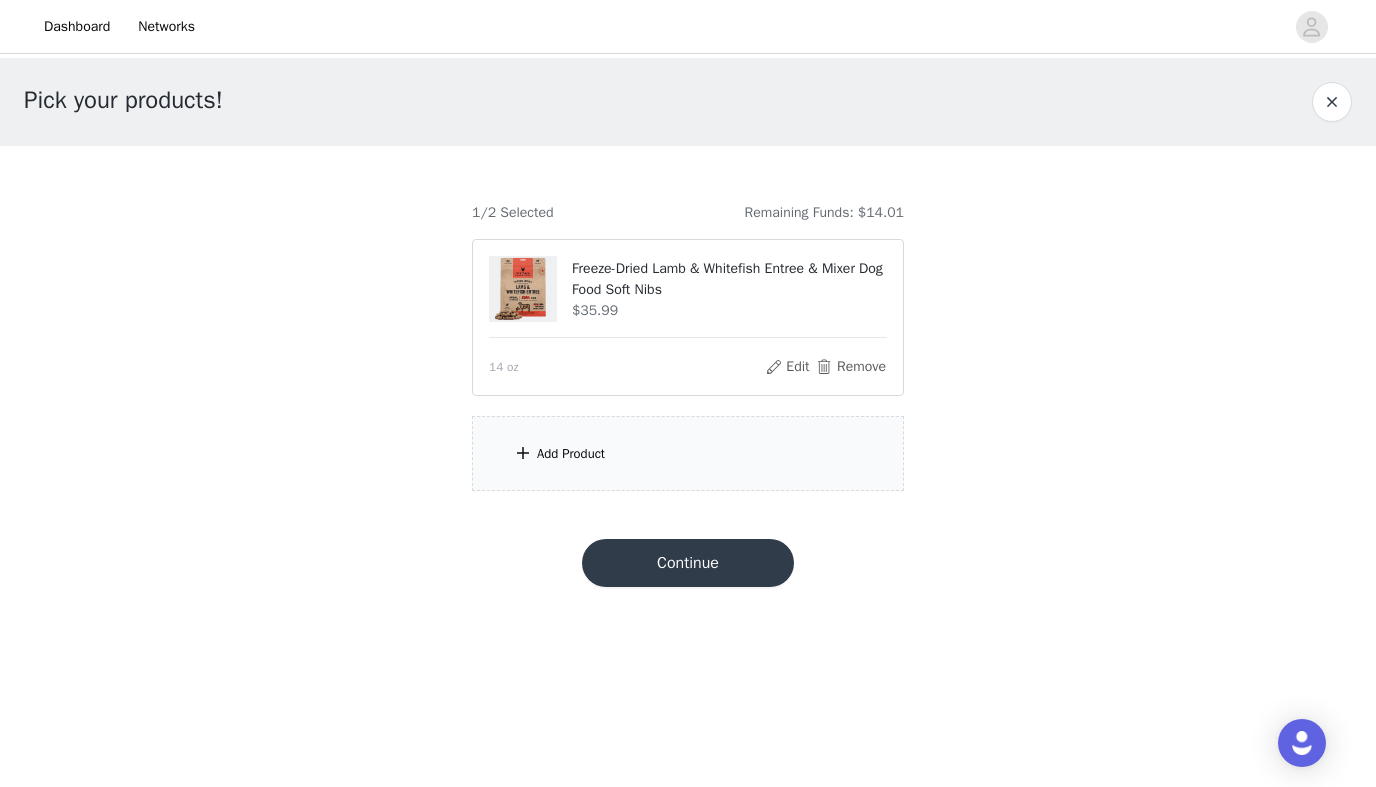 click on "Add Product" at bounding box center (571, 454) 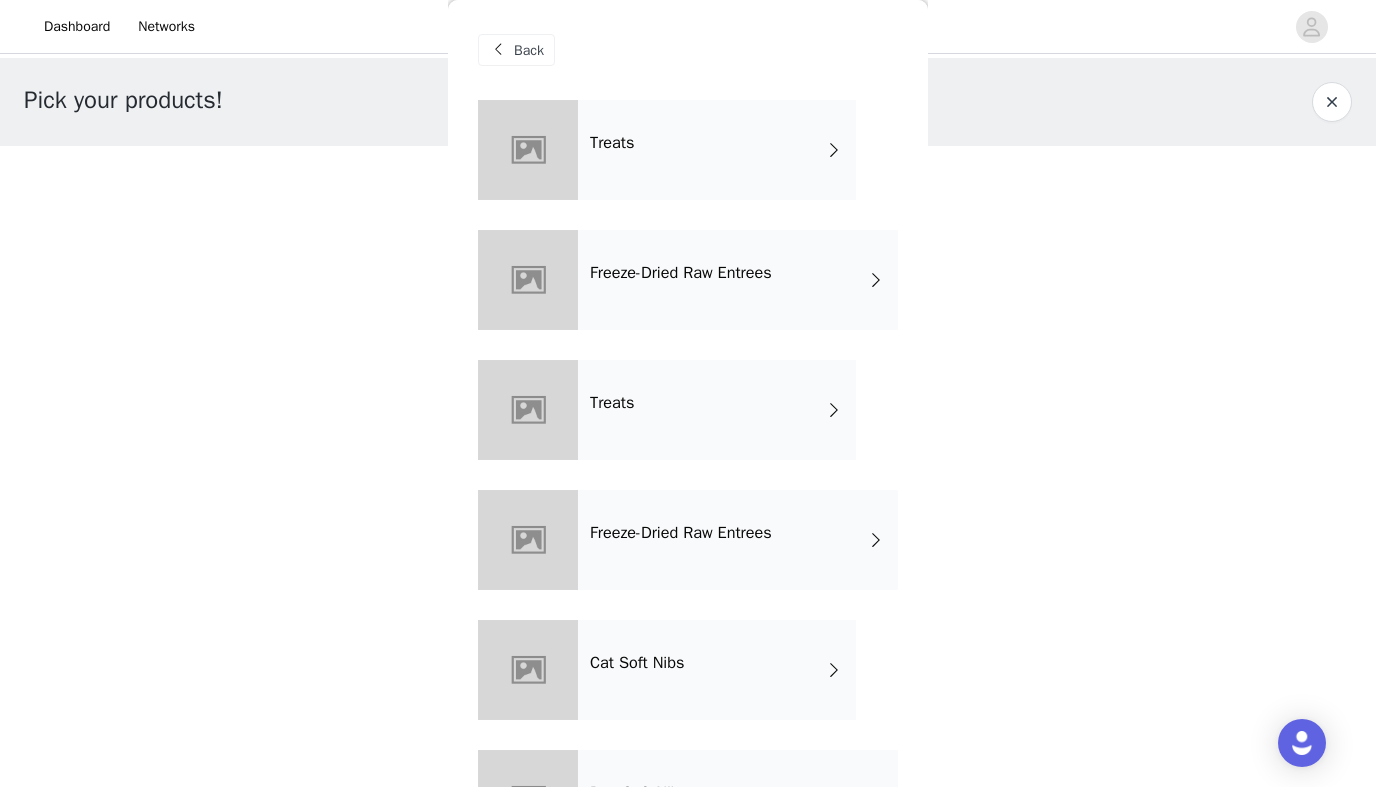 click on "Treats" at bounding box center [717, 150] 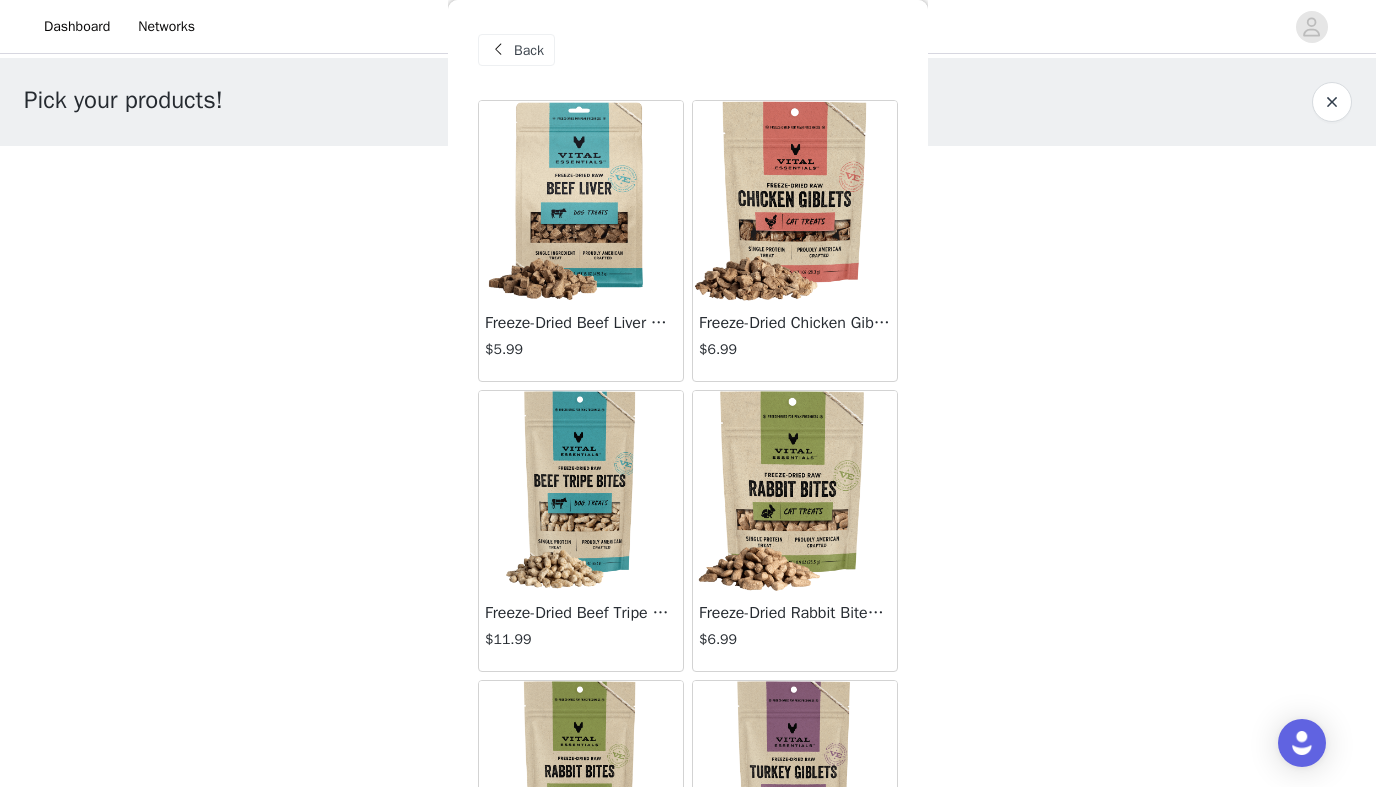 click at bounding box center [581, 201] 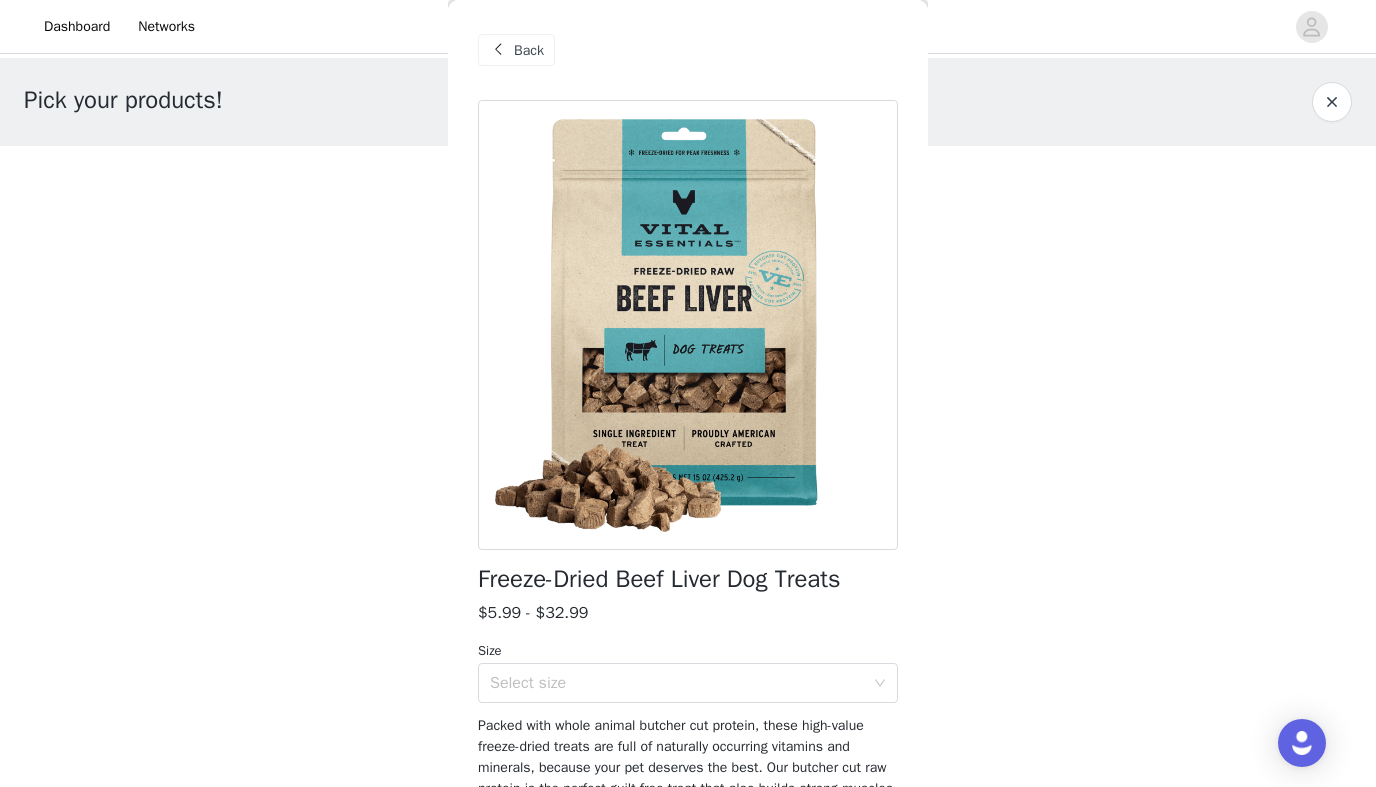 scroll, scrollTop: 158, scrollLeft: 0, axis: vertical 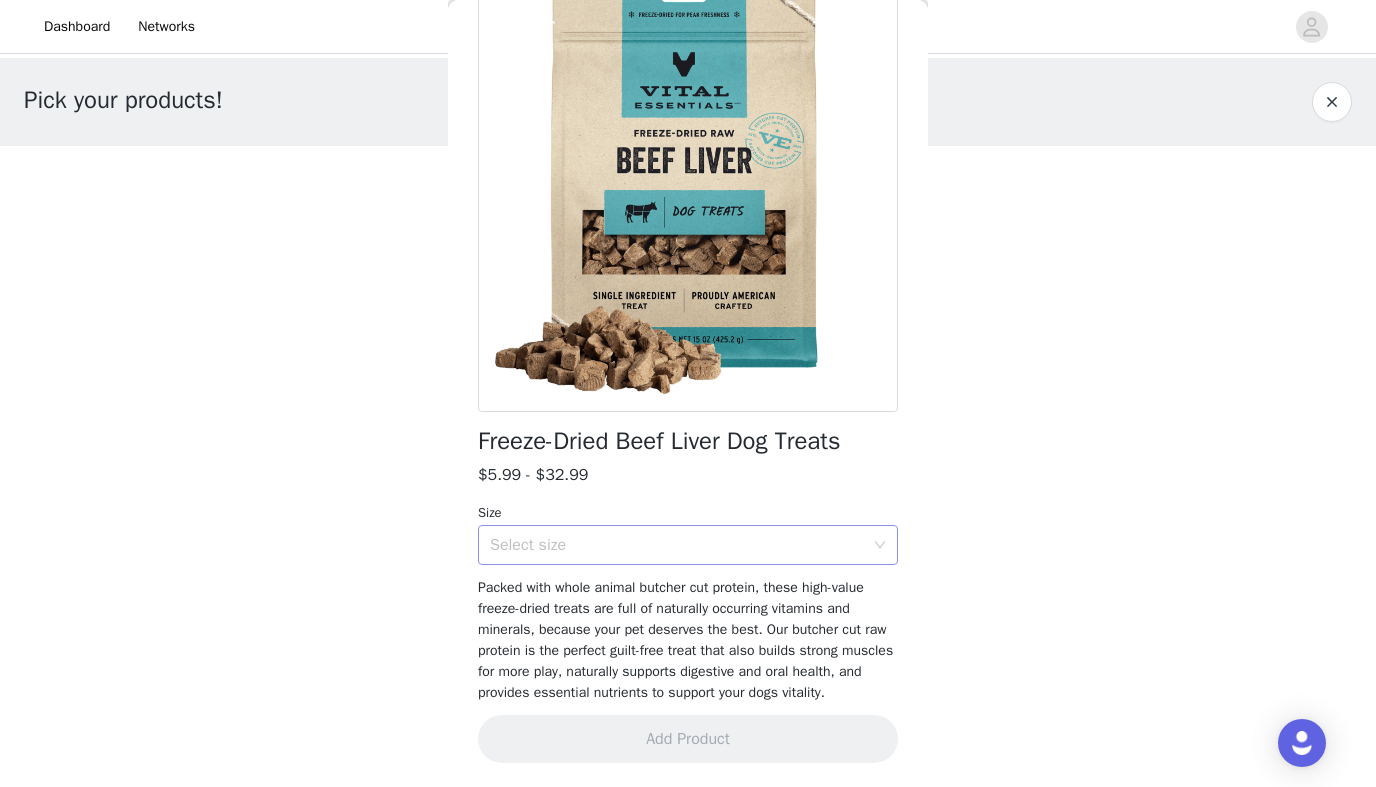 click on "Select size" at bounding box center (677, 545) 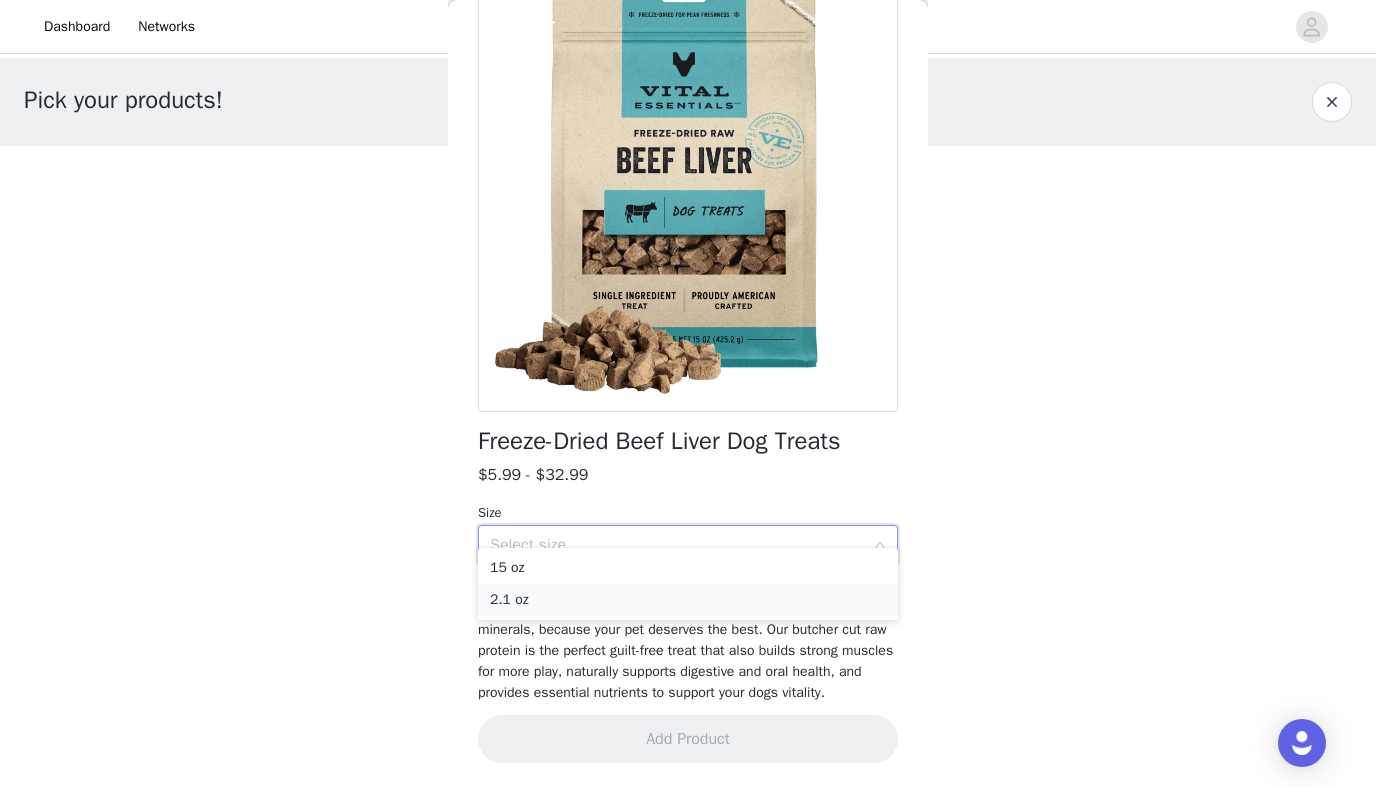 click on "2.1 oz" at bounding box center [688, 600] 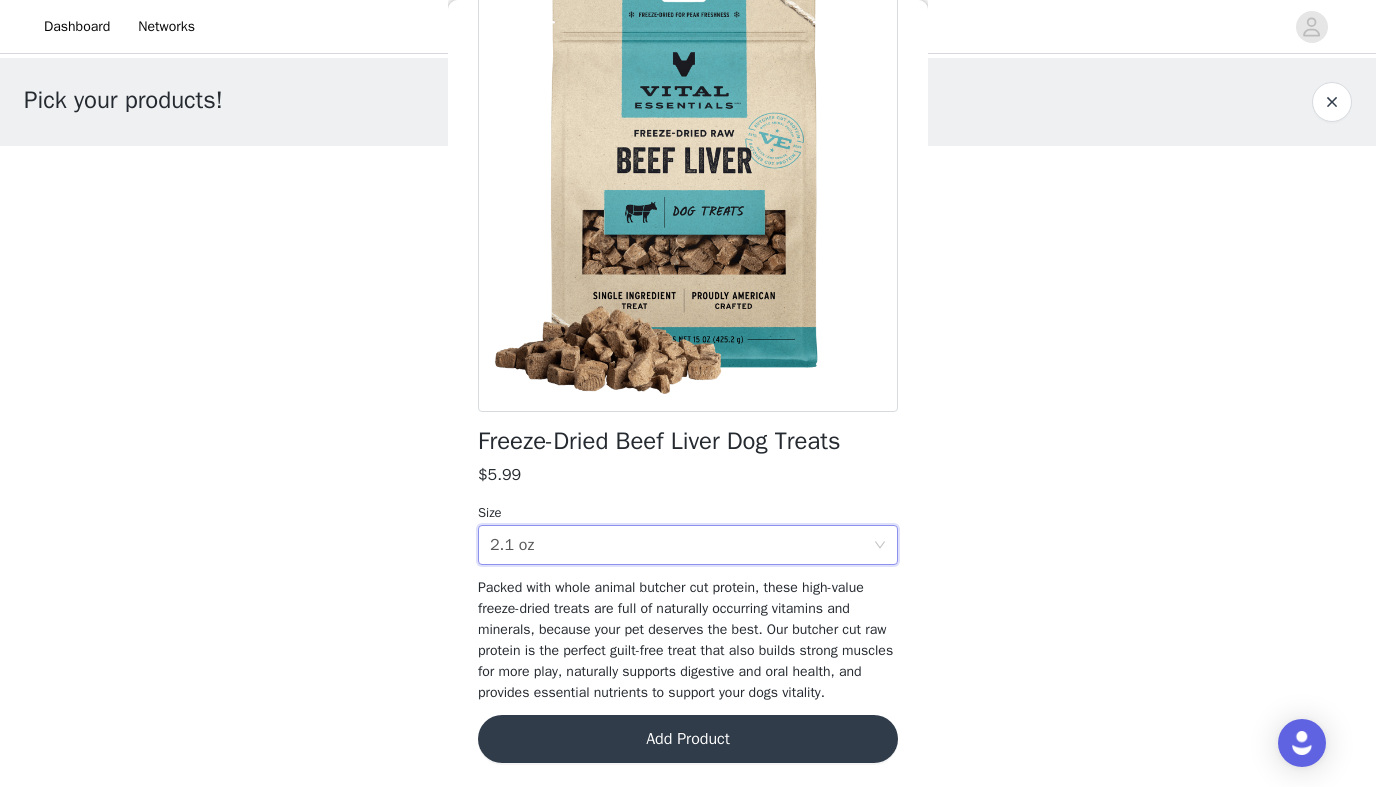 click on "Add Product" at bounding box center [688, 739] 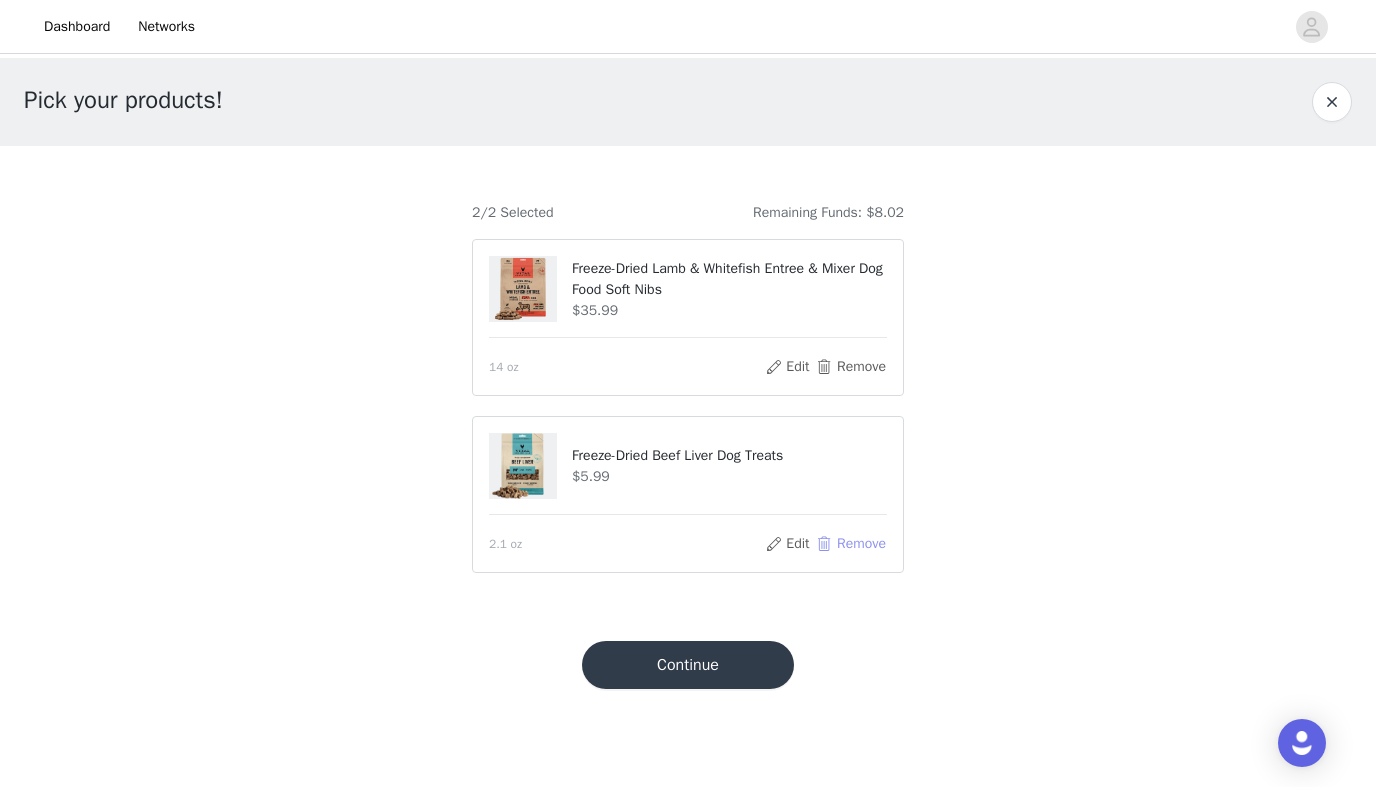 click on "Remove" at bounding box center (851, 544) 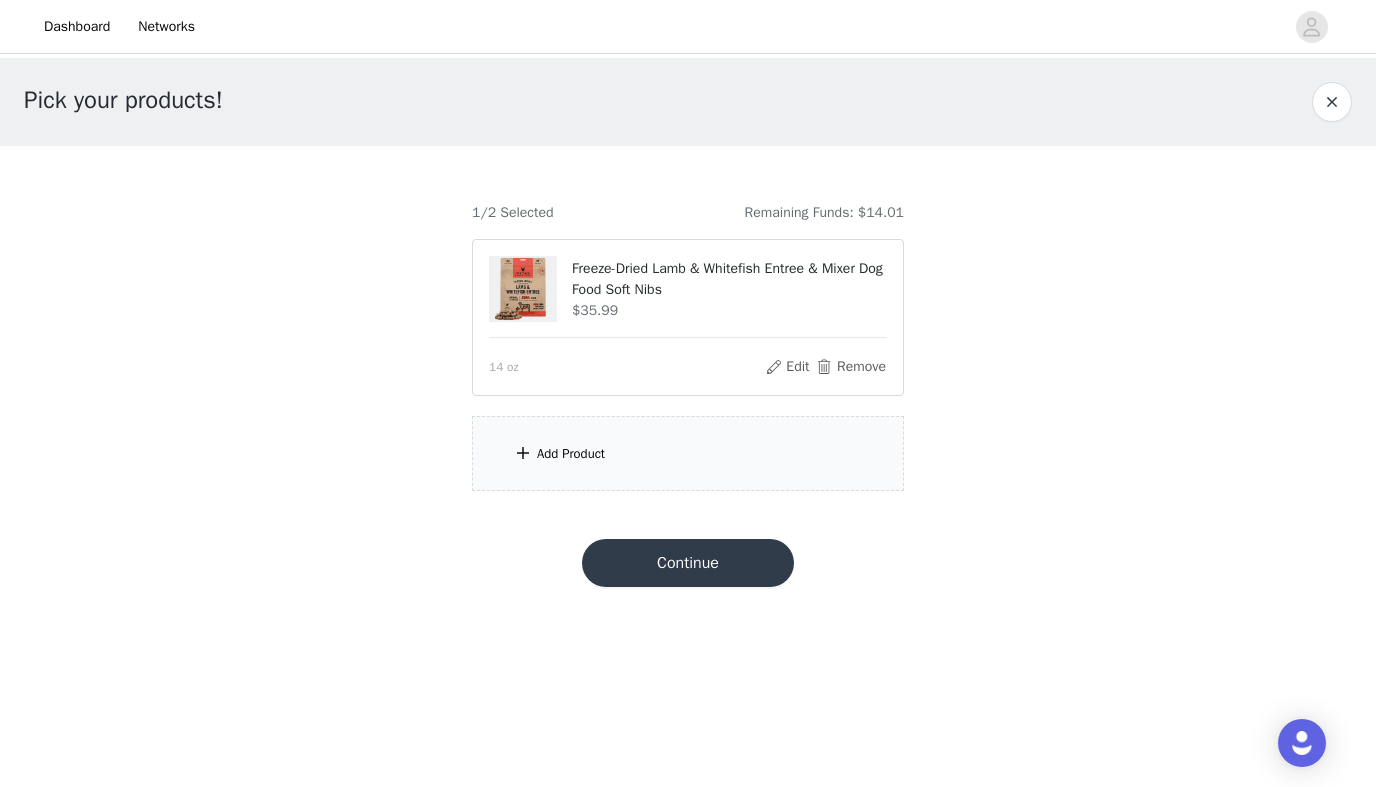 click on "Add Product" at bounding box center [688, 453] 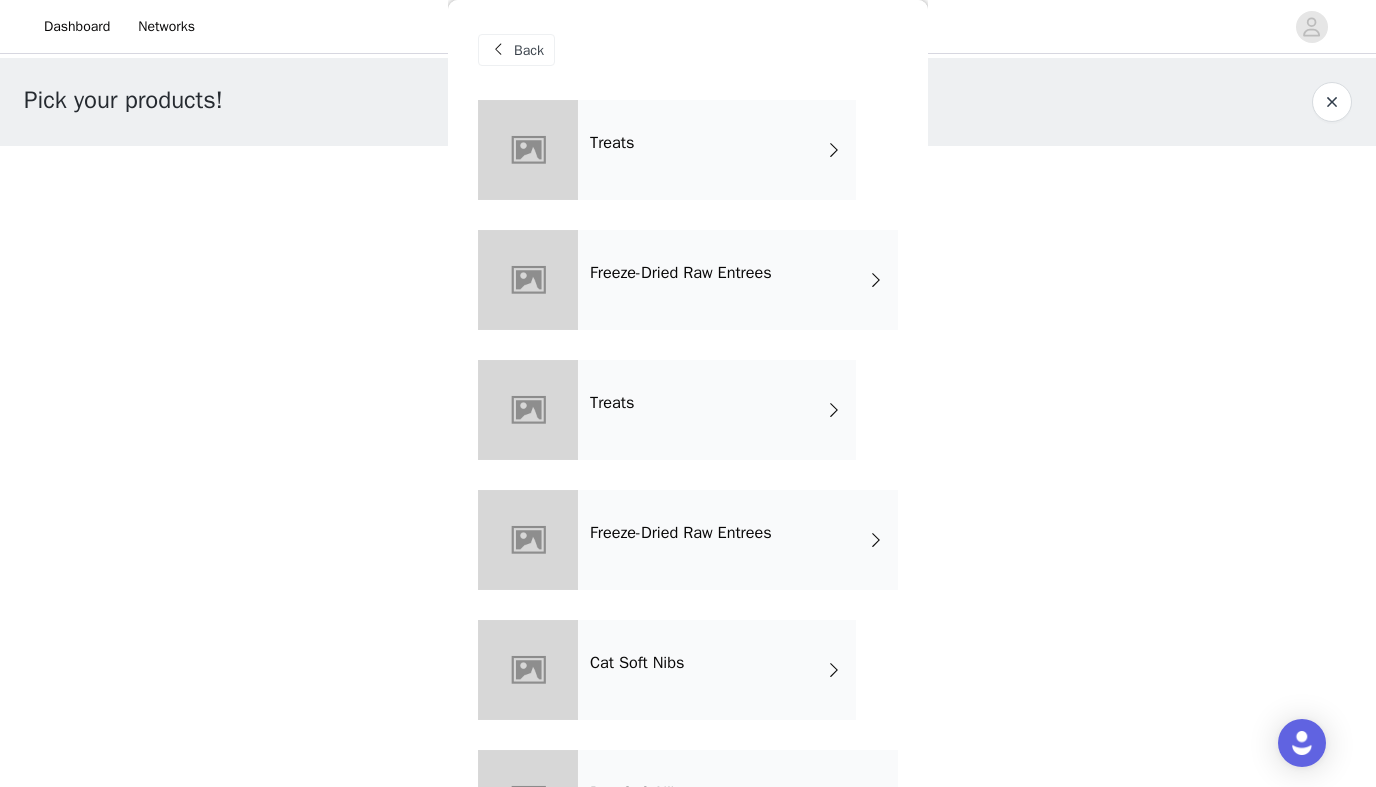 click on "Treats" at bounding box center (717, 150) 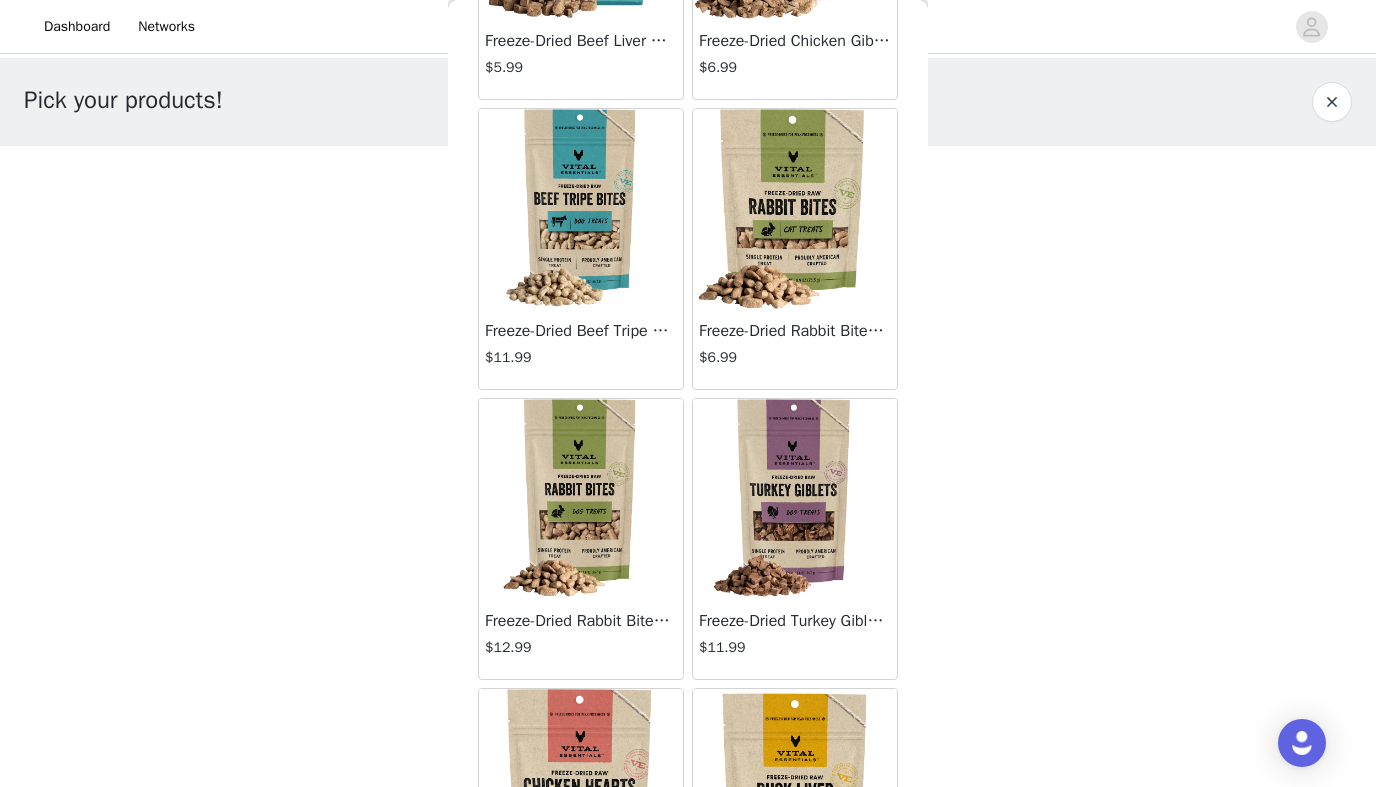 scroll, scrollTop: 284, scrollLeft: 0, axis: vertical 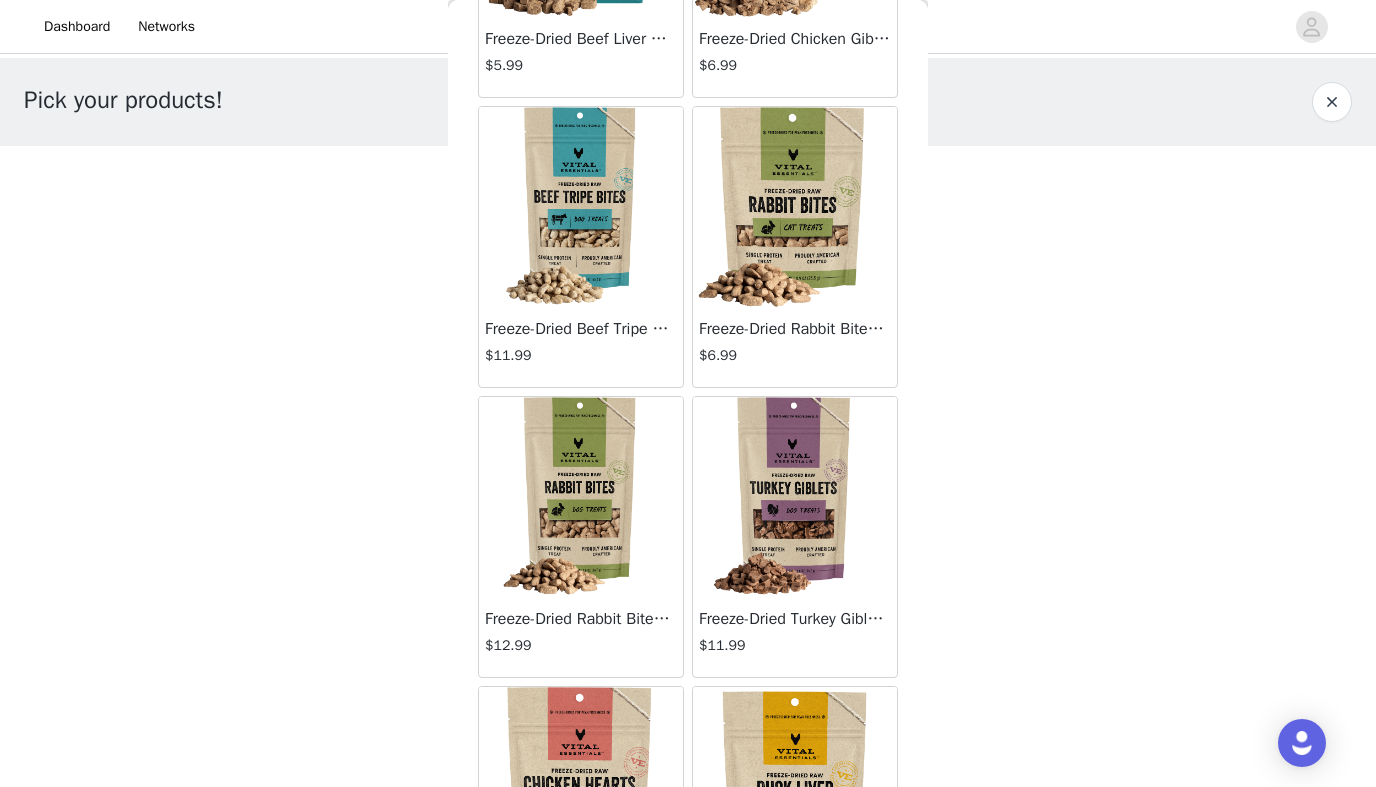 click at bounding box center (581, 497) 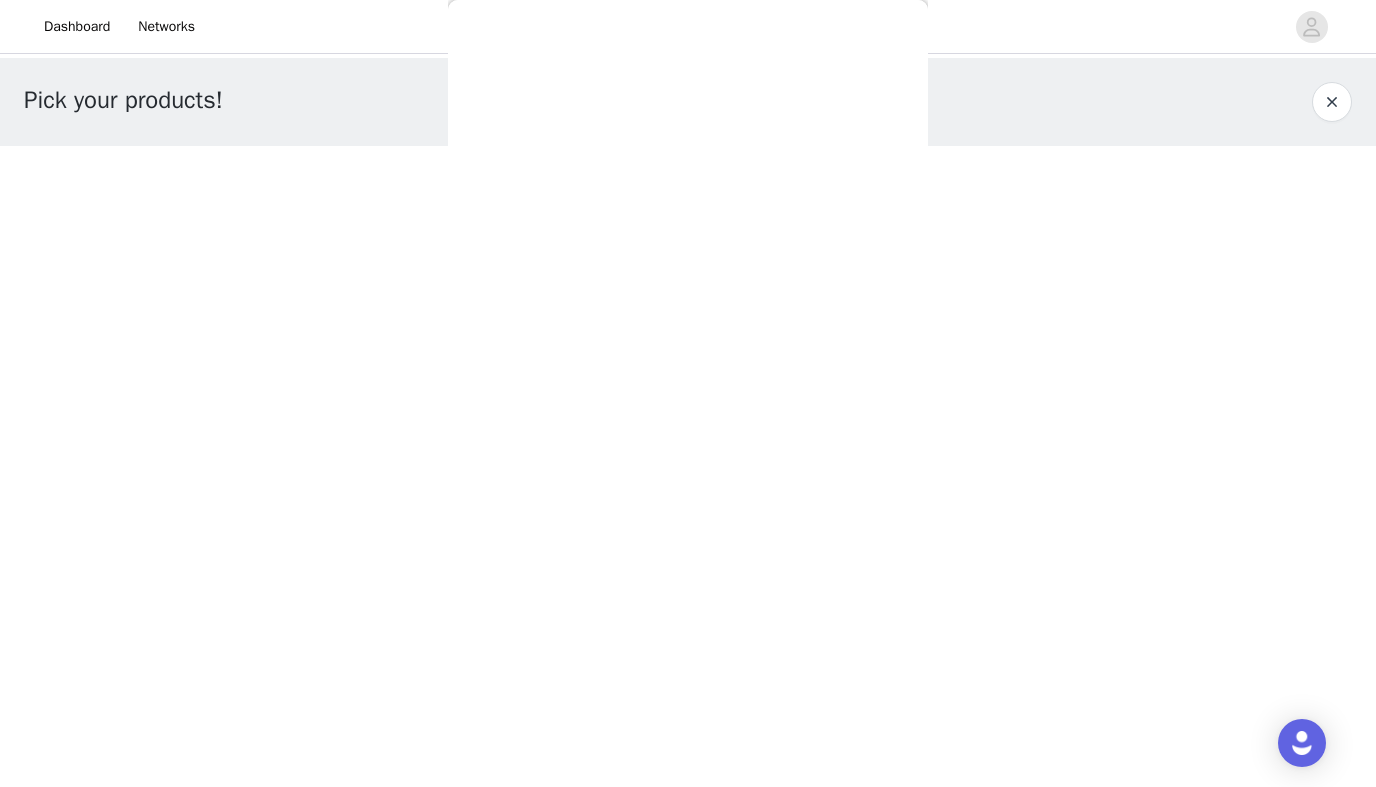 scroll, scrollTop: 158, scrollLeft: 0, axis: vertical 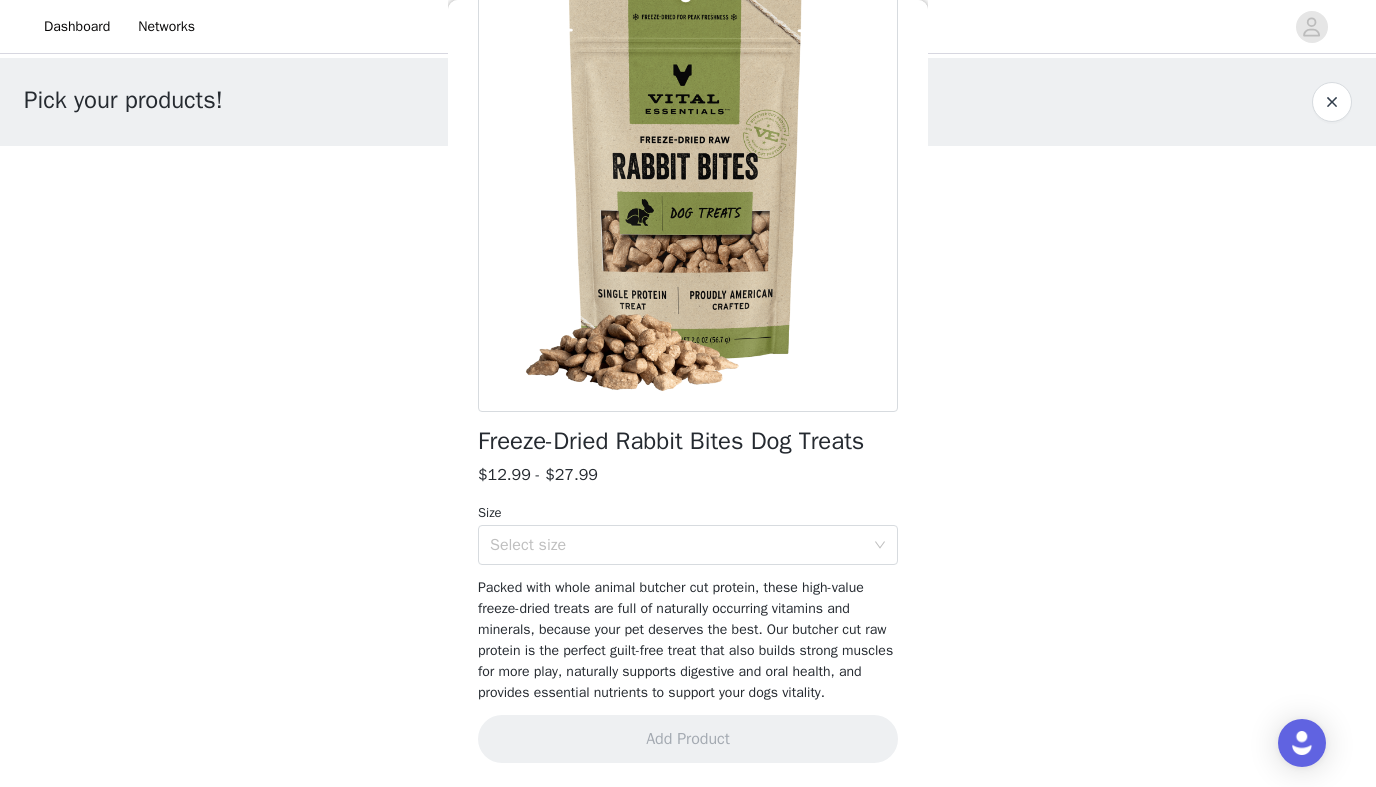 click on "Select size" at bounding box center [681, 545] 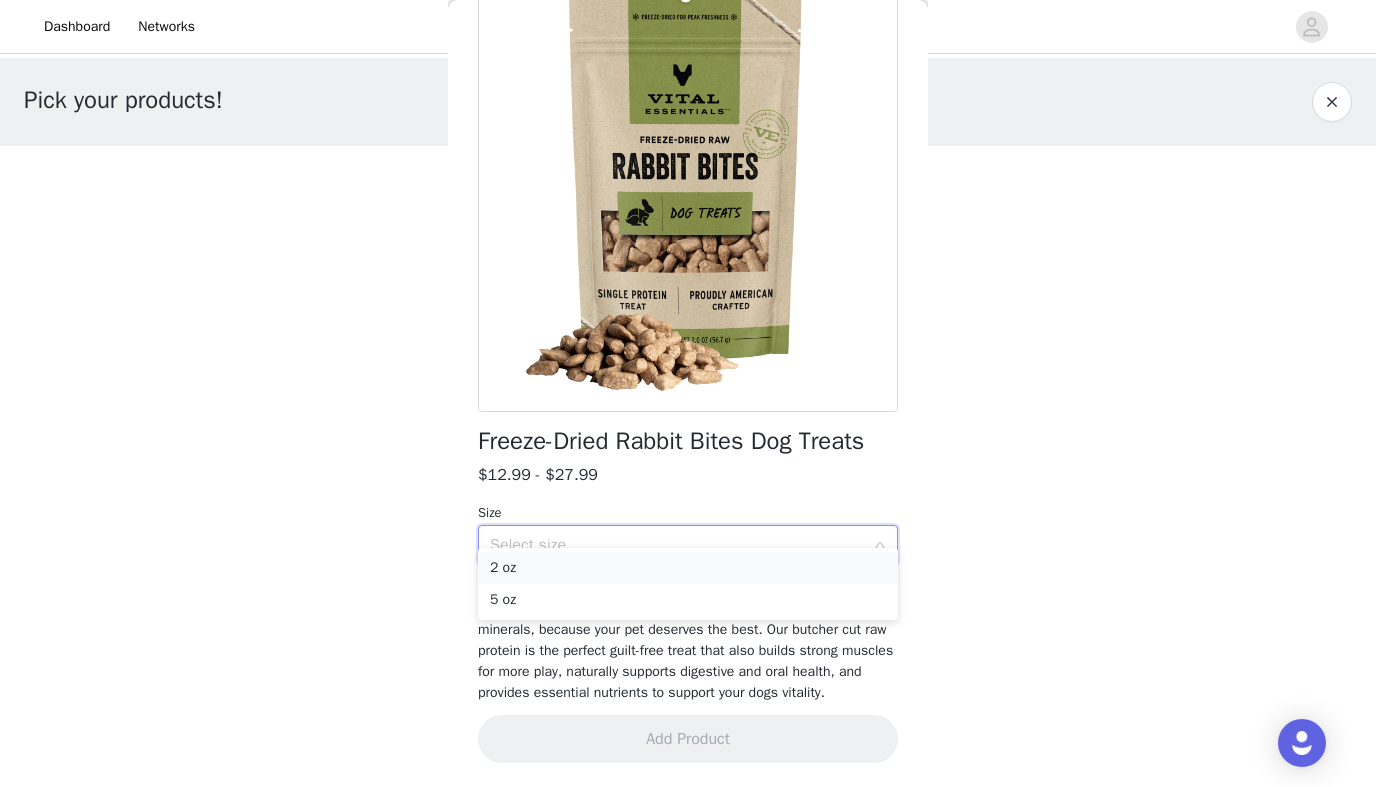 click on "2 oz" at bounding box center [688, 568] 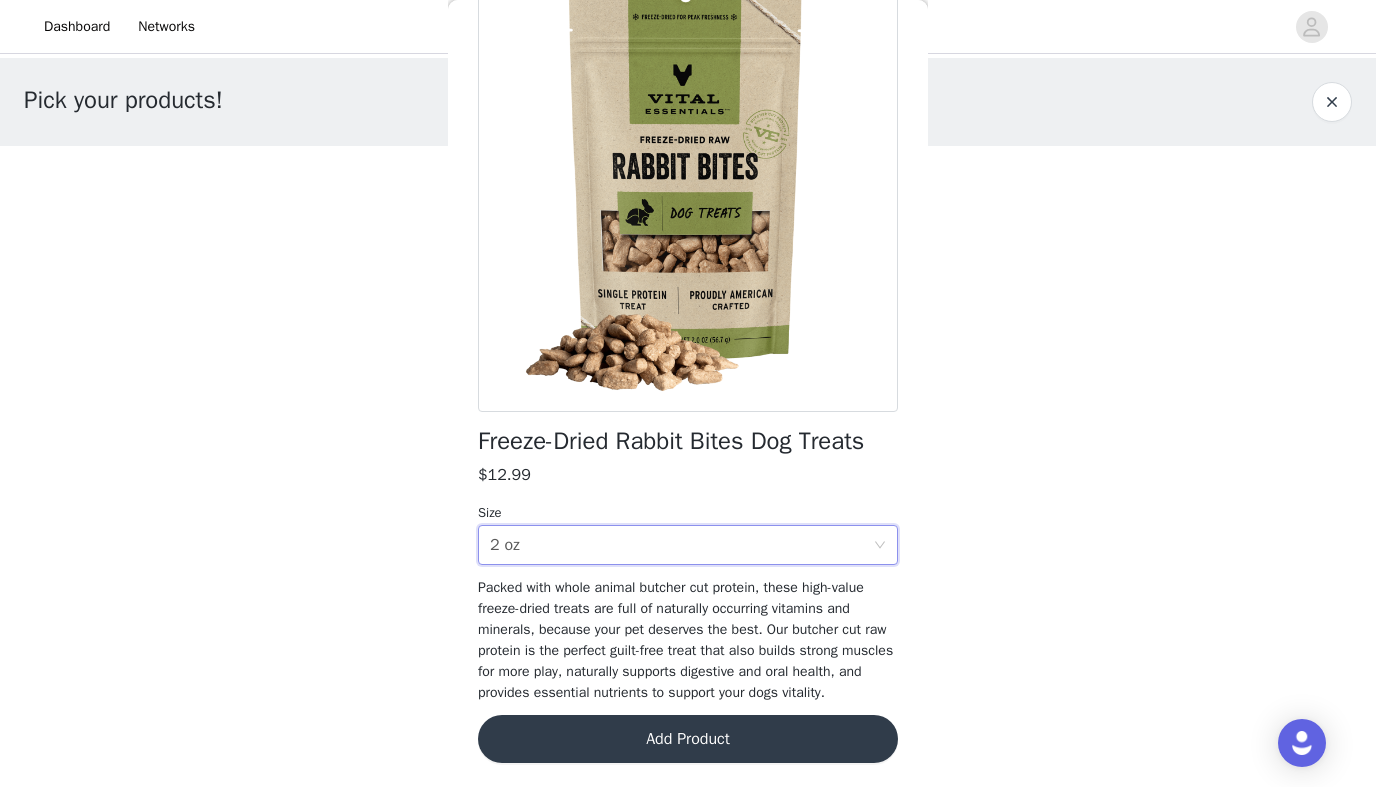 click on "Add Product" at bounding box center [688, 739] 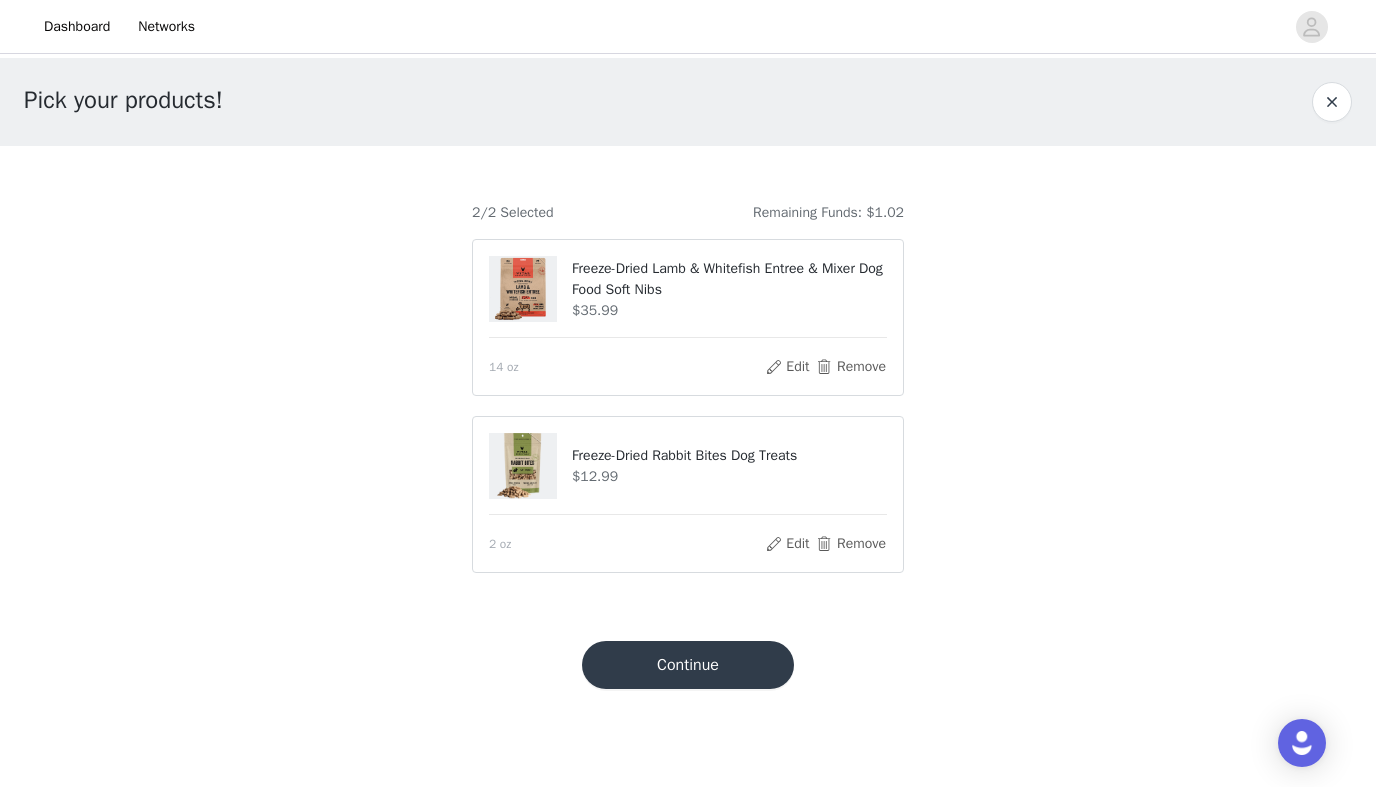 click on "Continue" at bounding box center (688, 665) 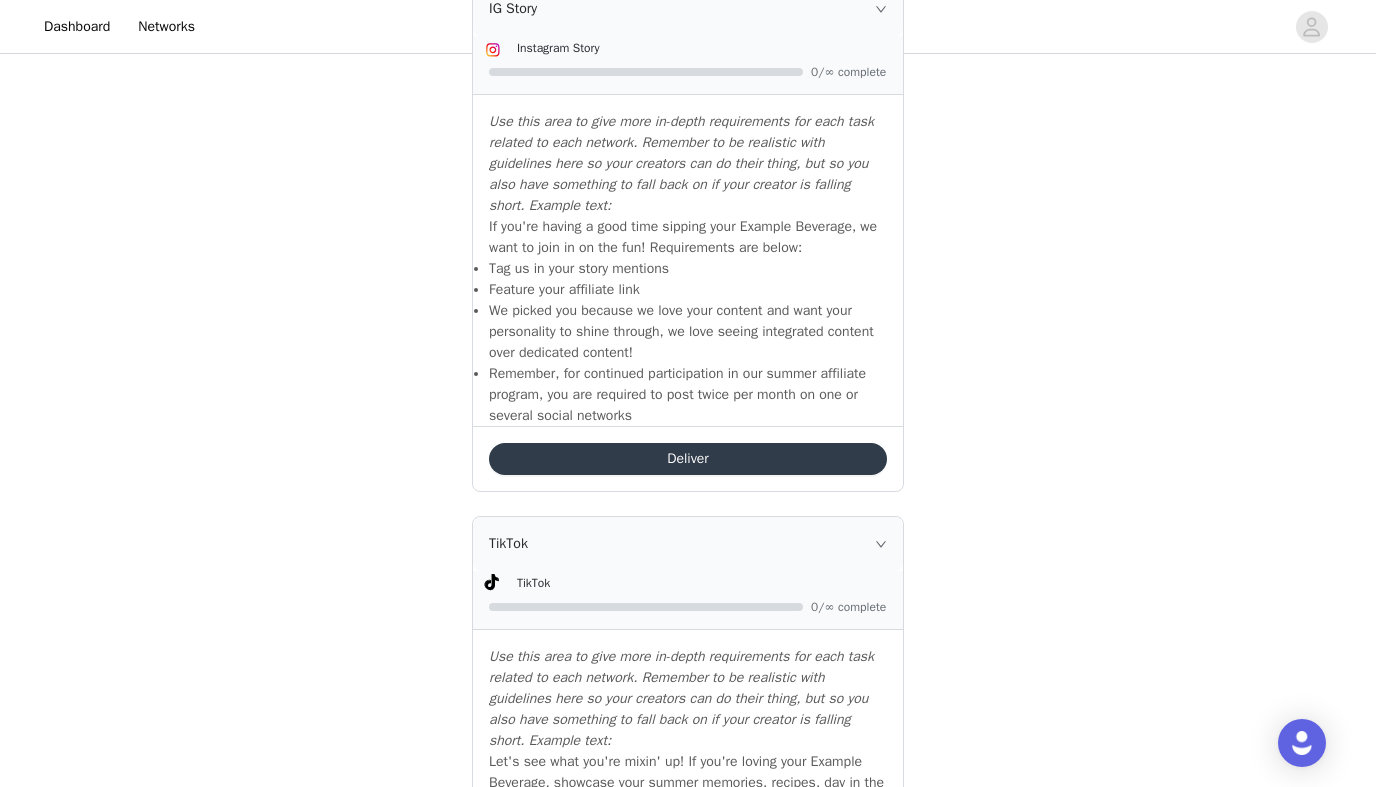 scroll, scrollTop: 875, scrollLeft: 0, axis: vertical 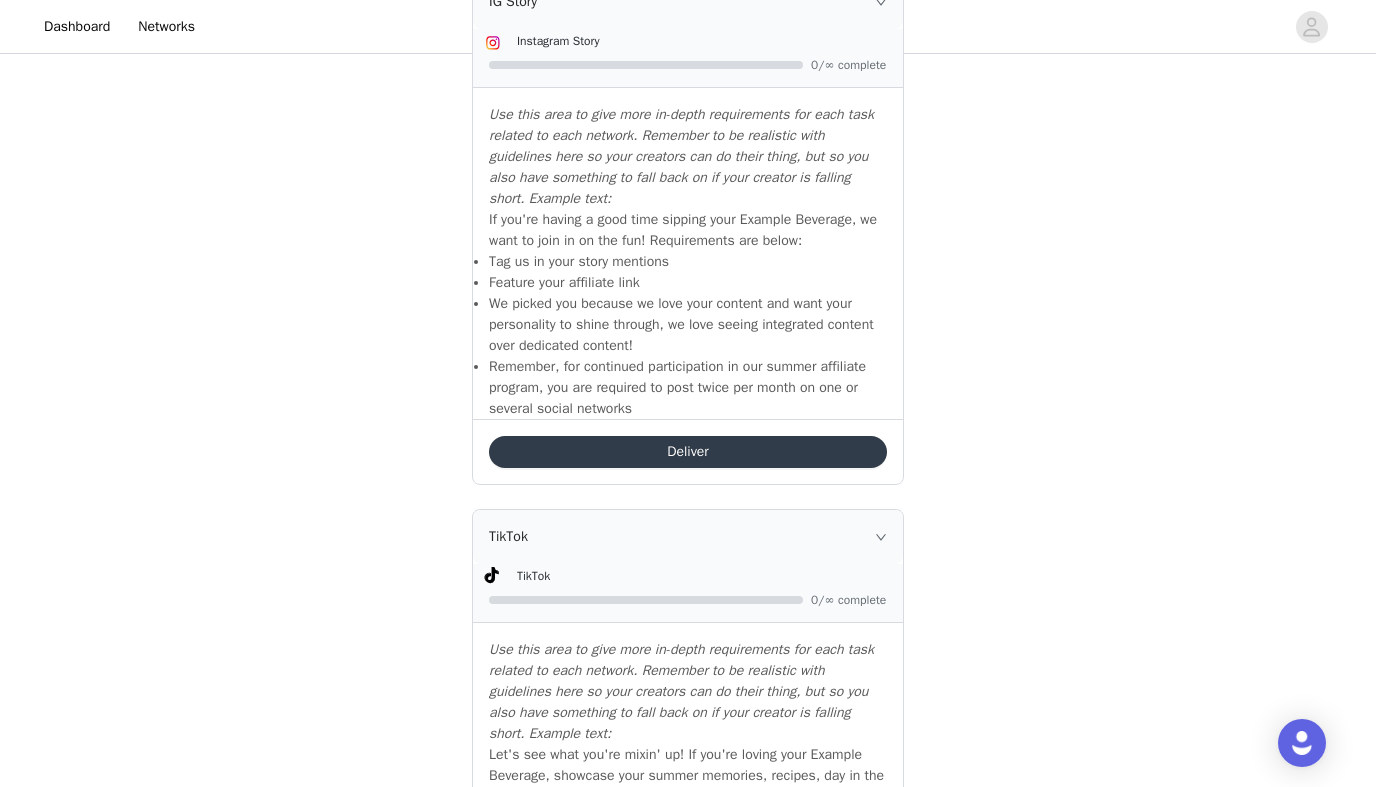 click on "Deliver" at bounding box center (688, 452) 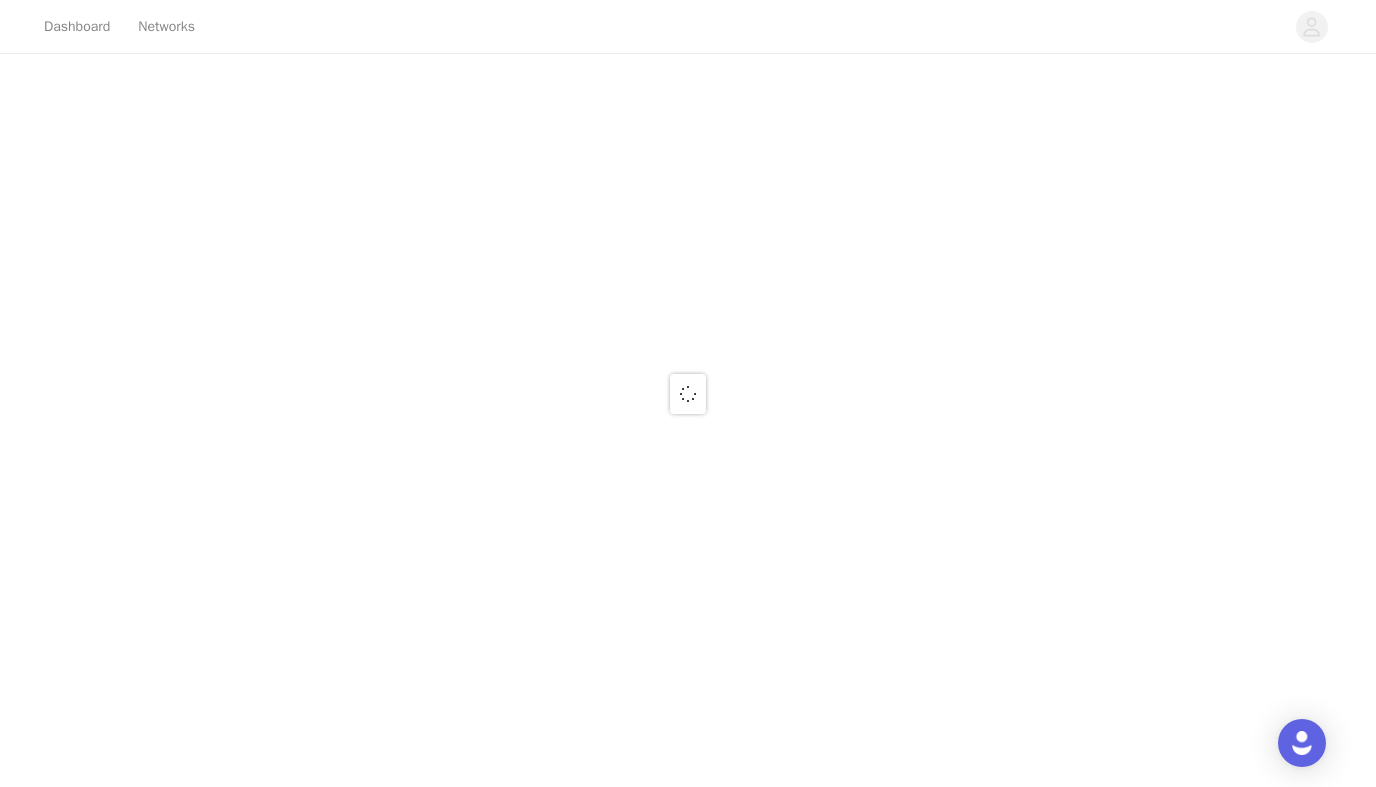 scroll, scrollTop: 0, scrollLeft: 0, axis: both 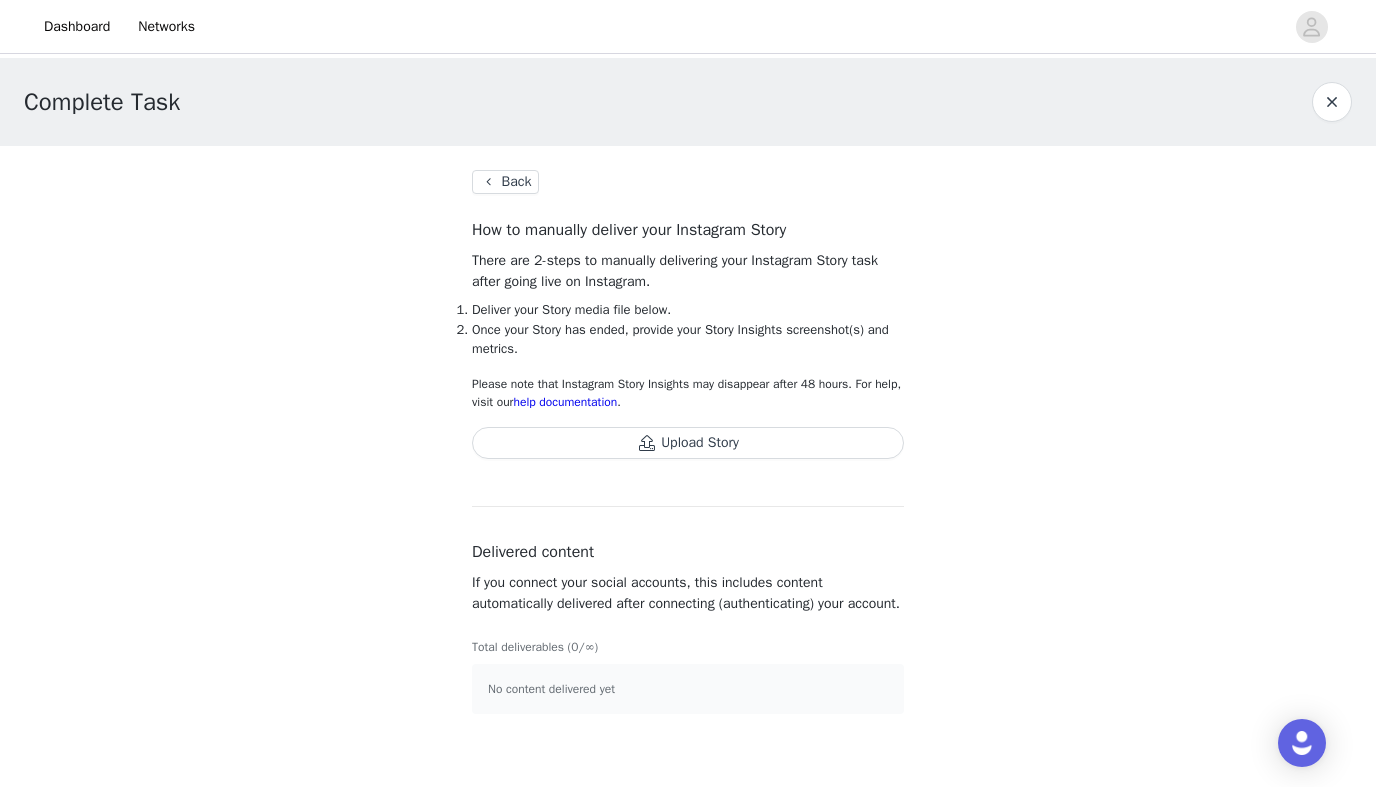 click on "Back" at bounding box center (505, 182) 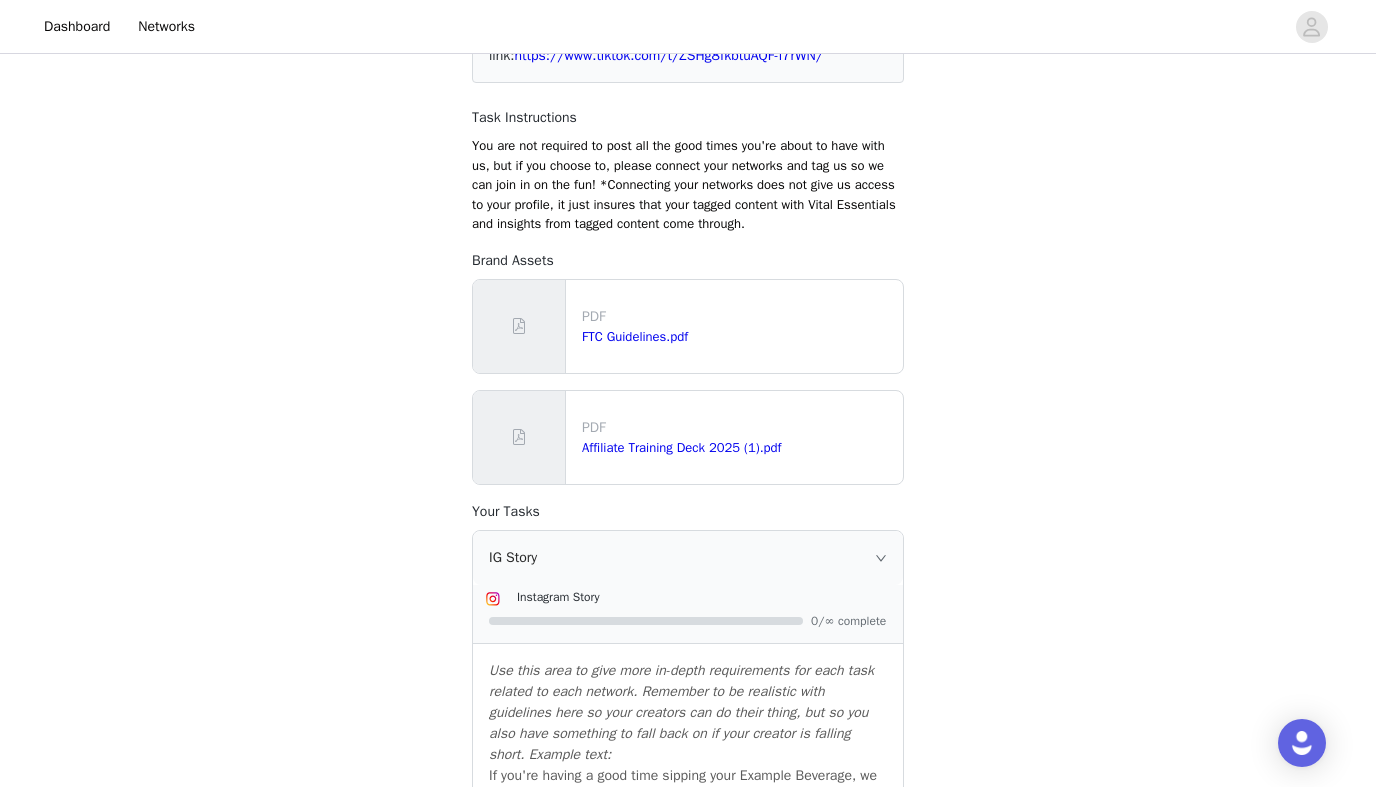 scroll, scrollTop: 320, scrollLeft: 0, axis: vertical 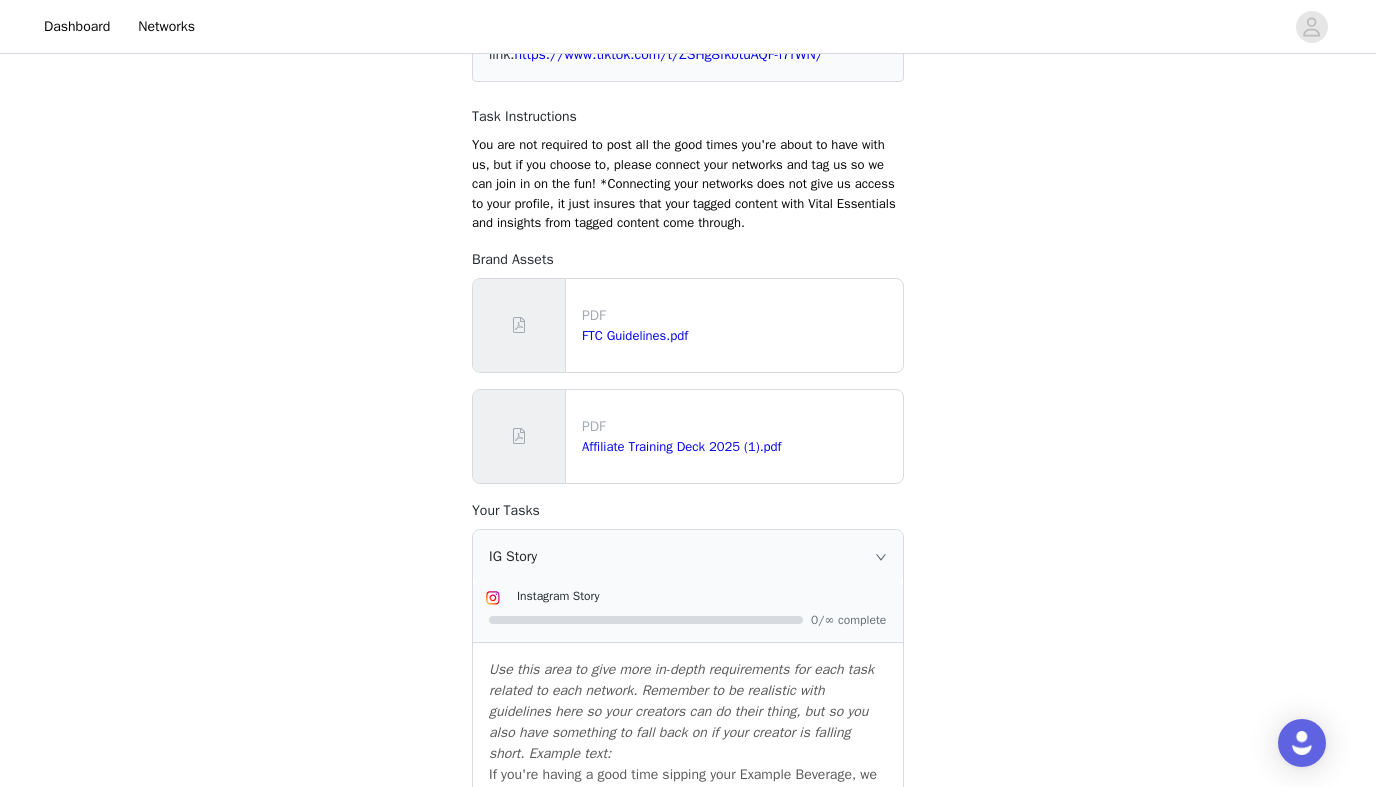 click 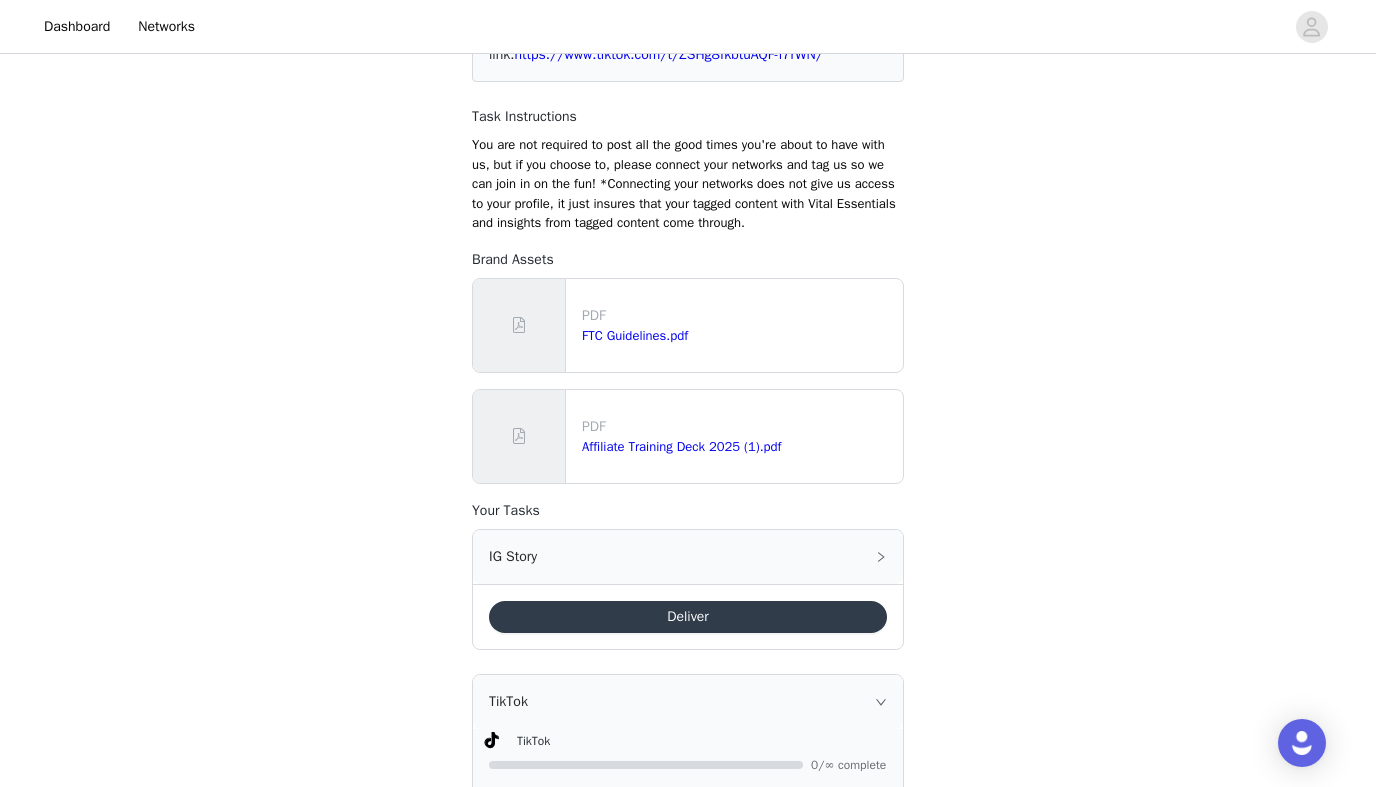 click 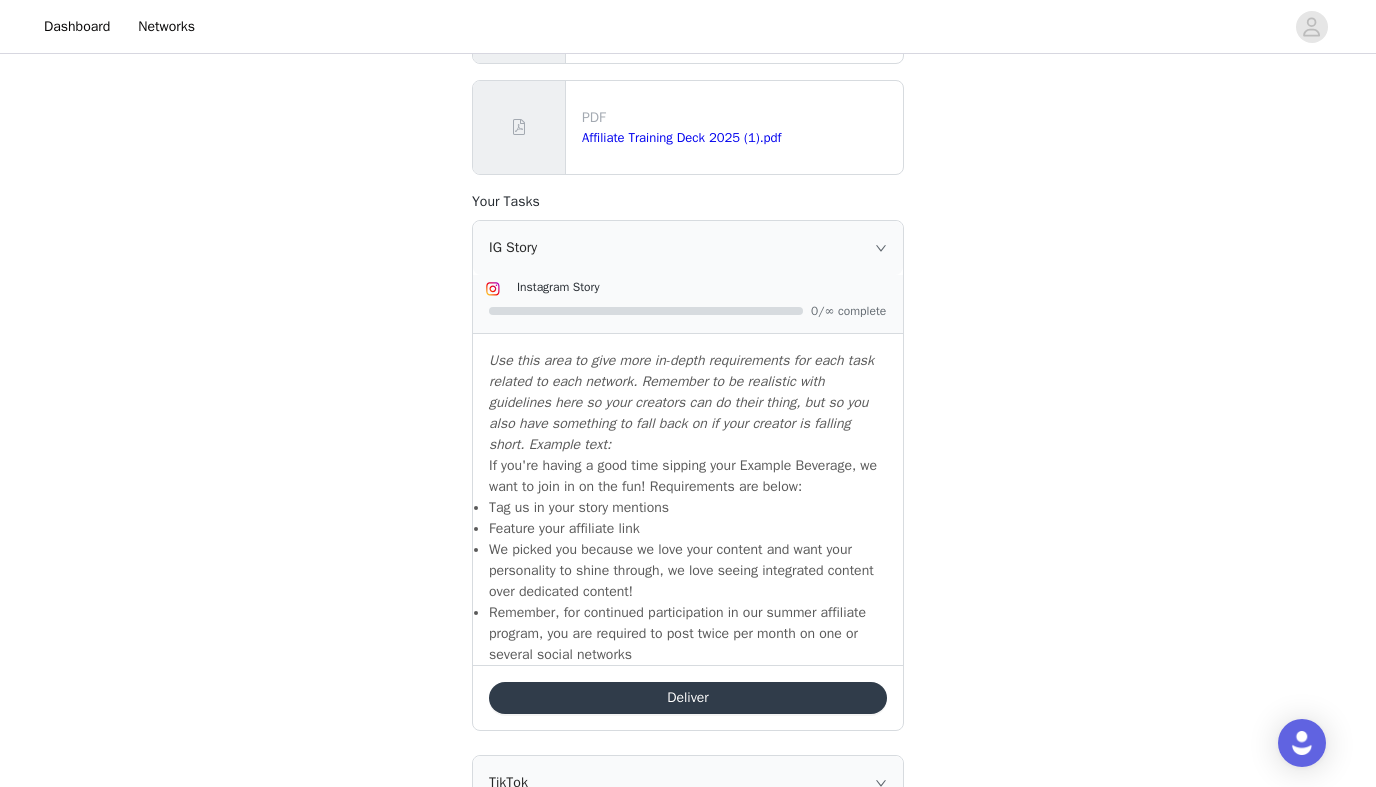 scroll, scrollTop: 632, scrollLeft: 0, axis: vertical 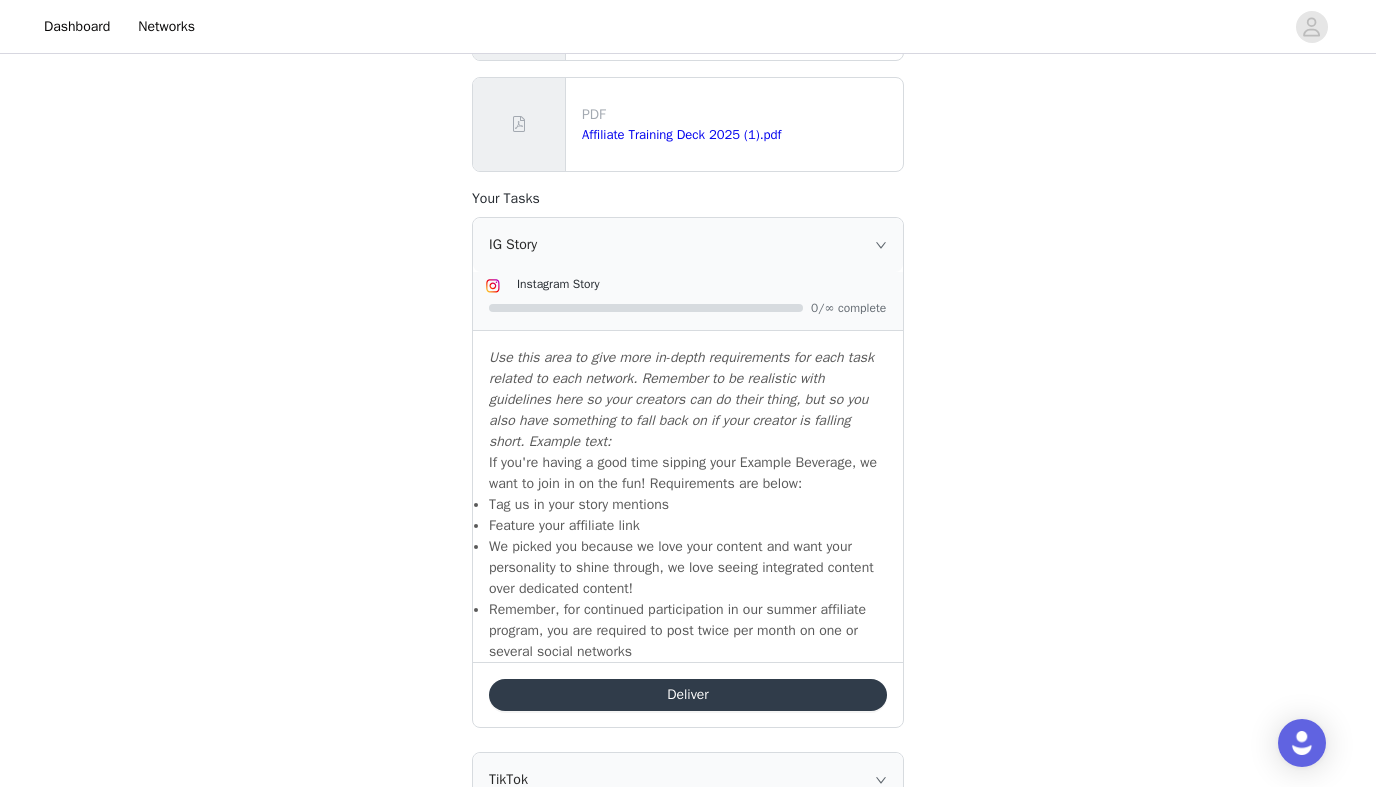 click on "Remember, for continued participation in our summer affiliate program, you are required to post twice per month on one or several social networks" at bounding box center (688, 630) 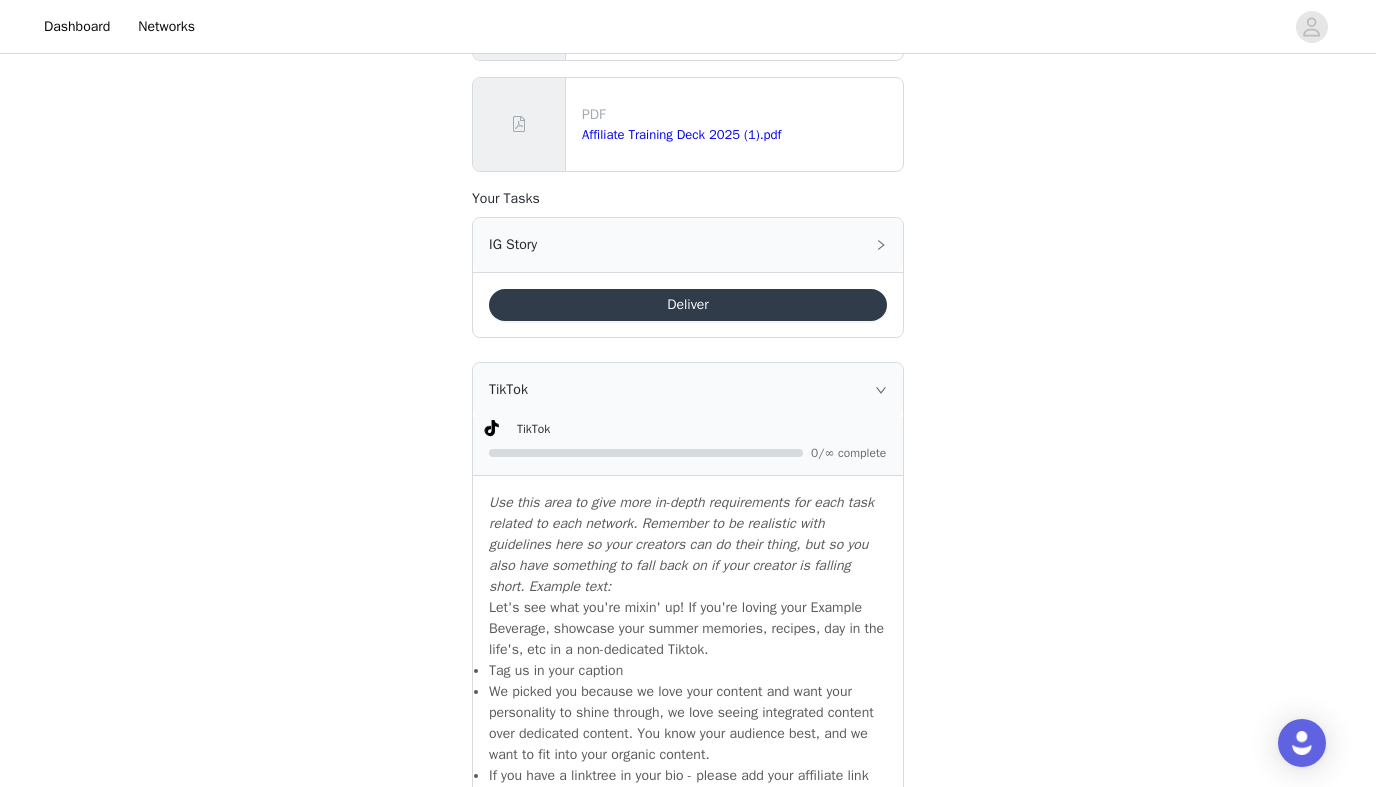click 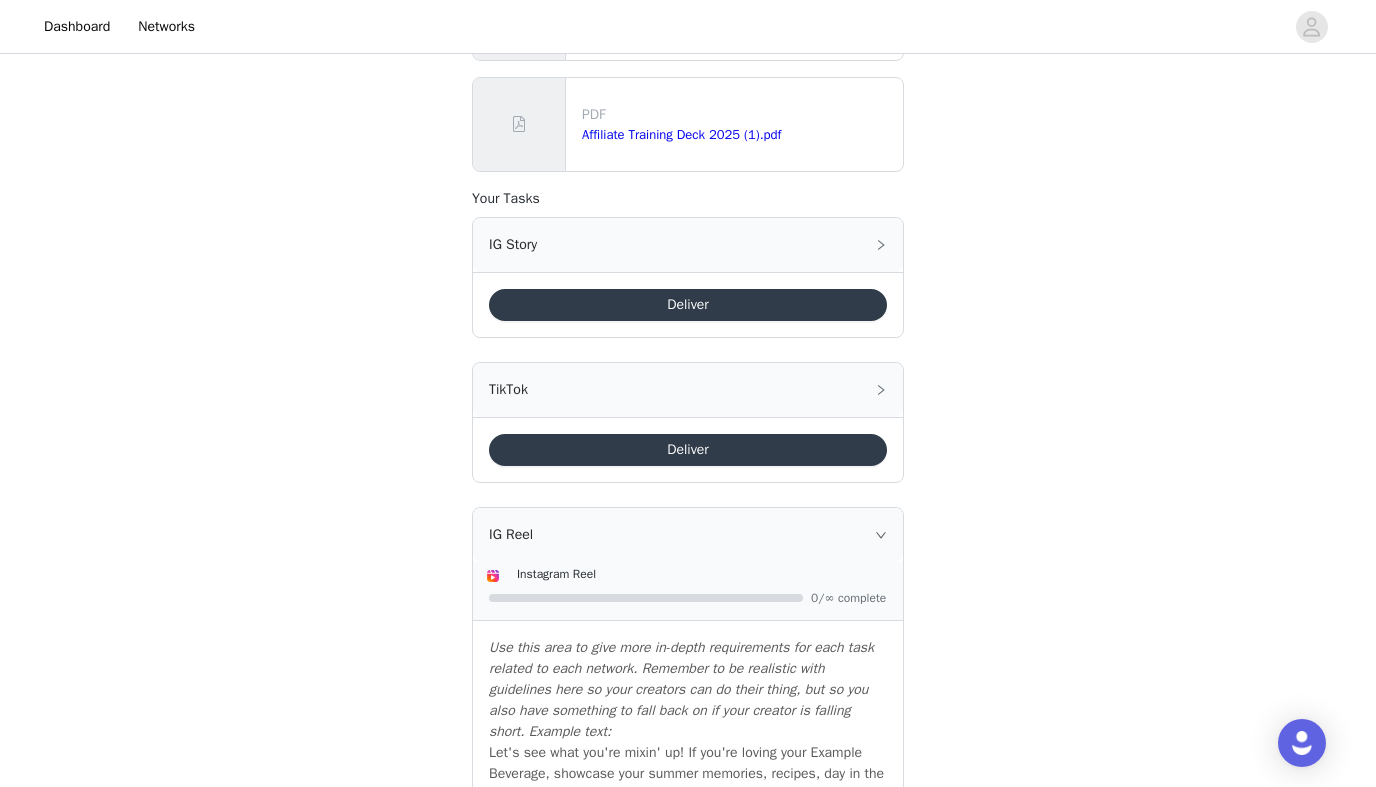 click on "IG Reel" at bounding box center [688, 535] 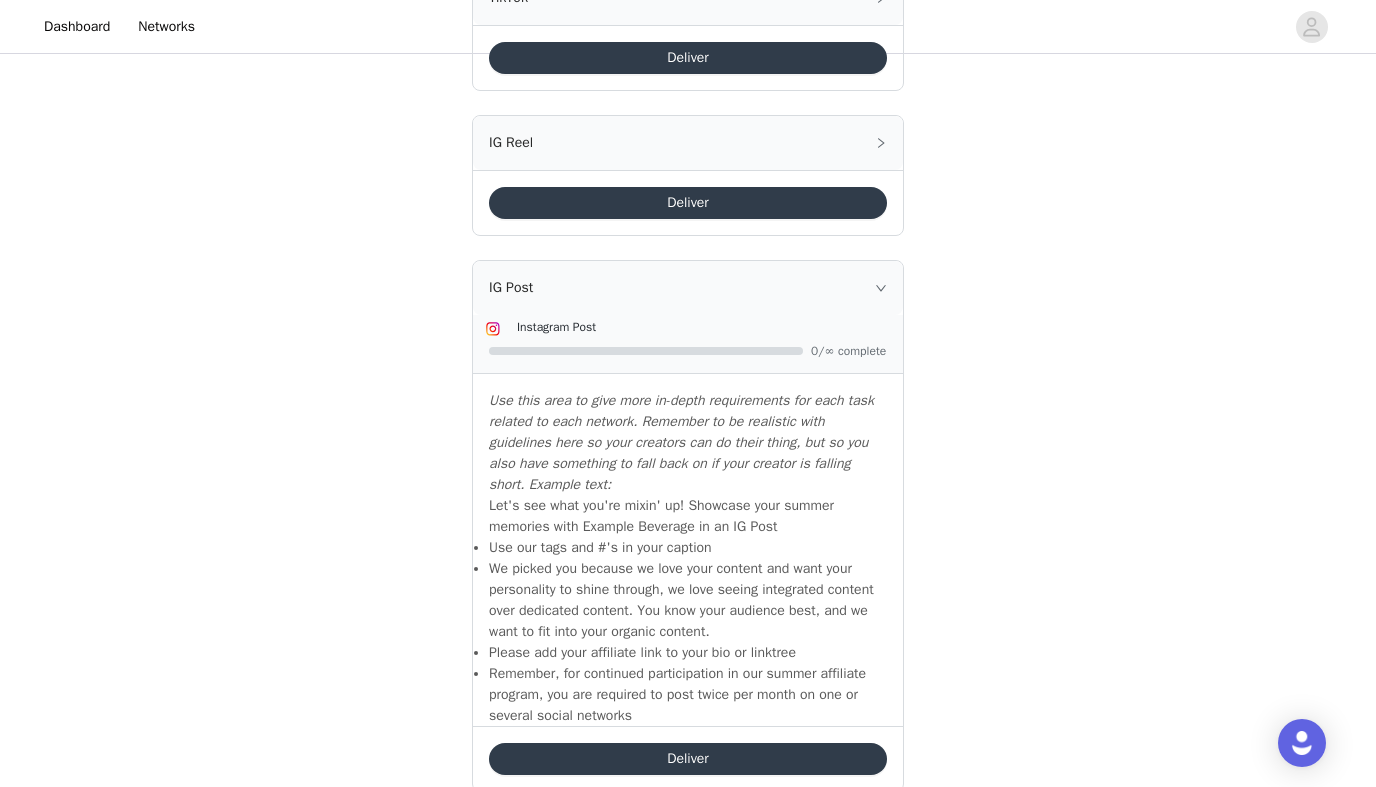click 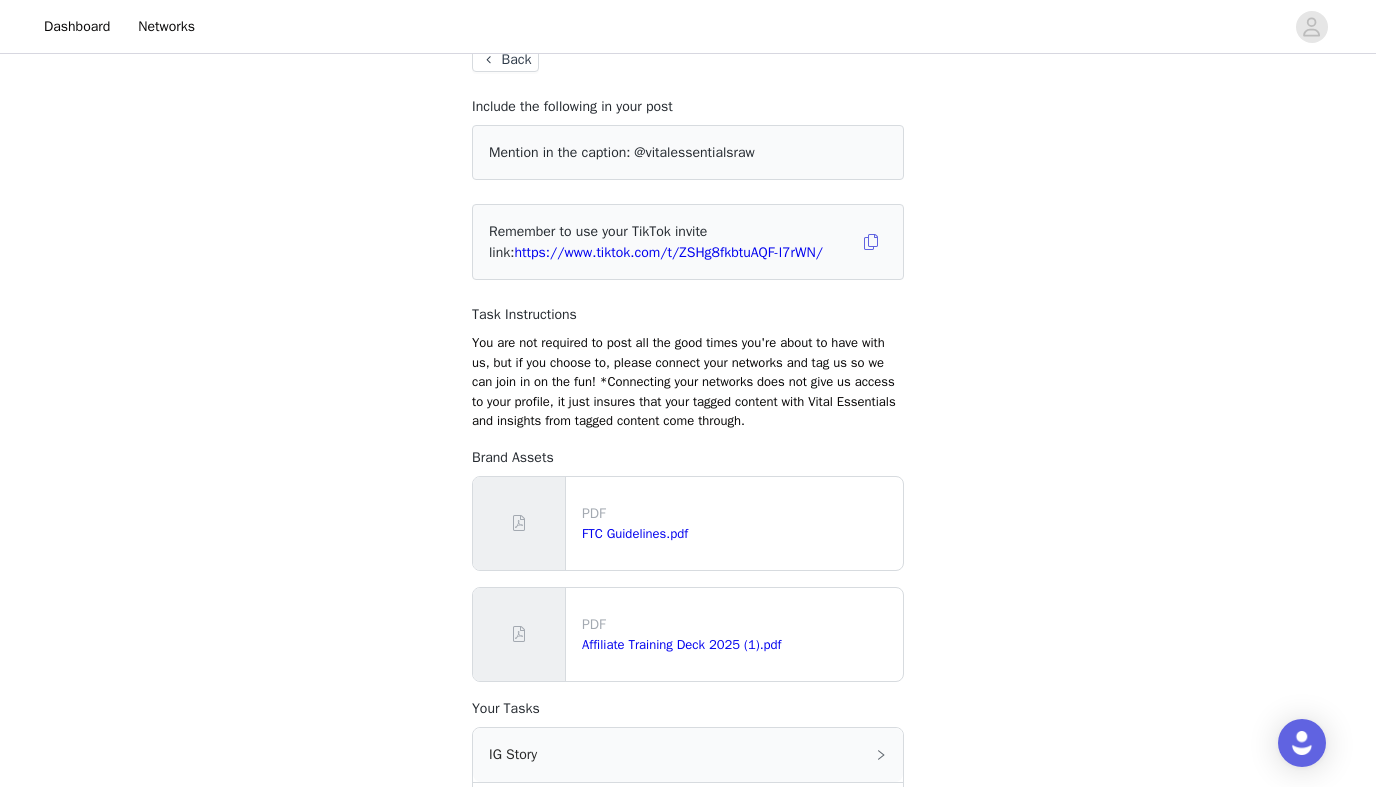 scroll, scrollTop: 0, scrollLeft: 0, axis: both 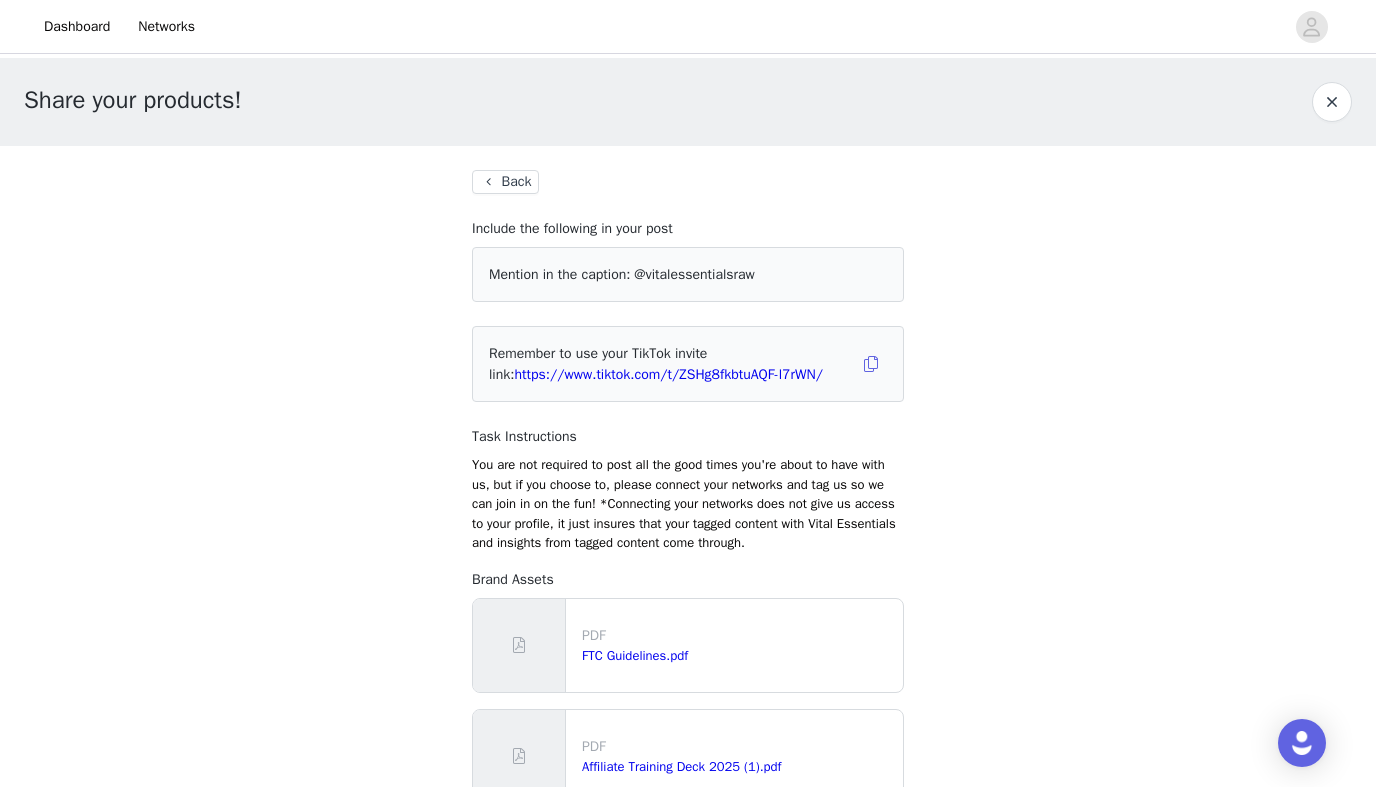 click on "Back" at bounding box center (505, 182) 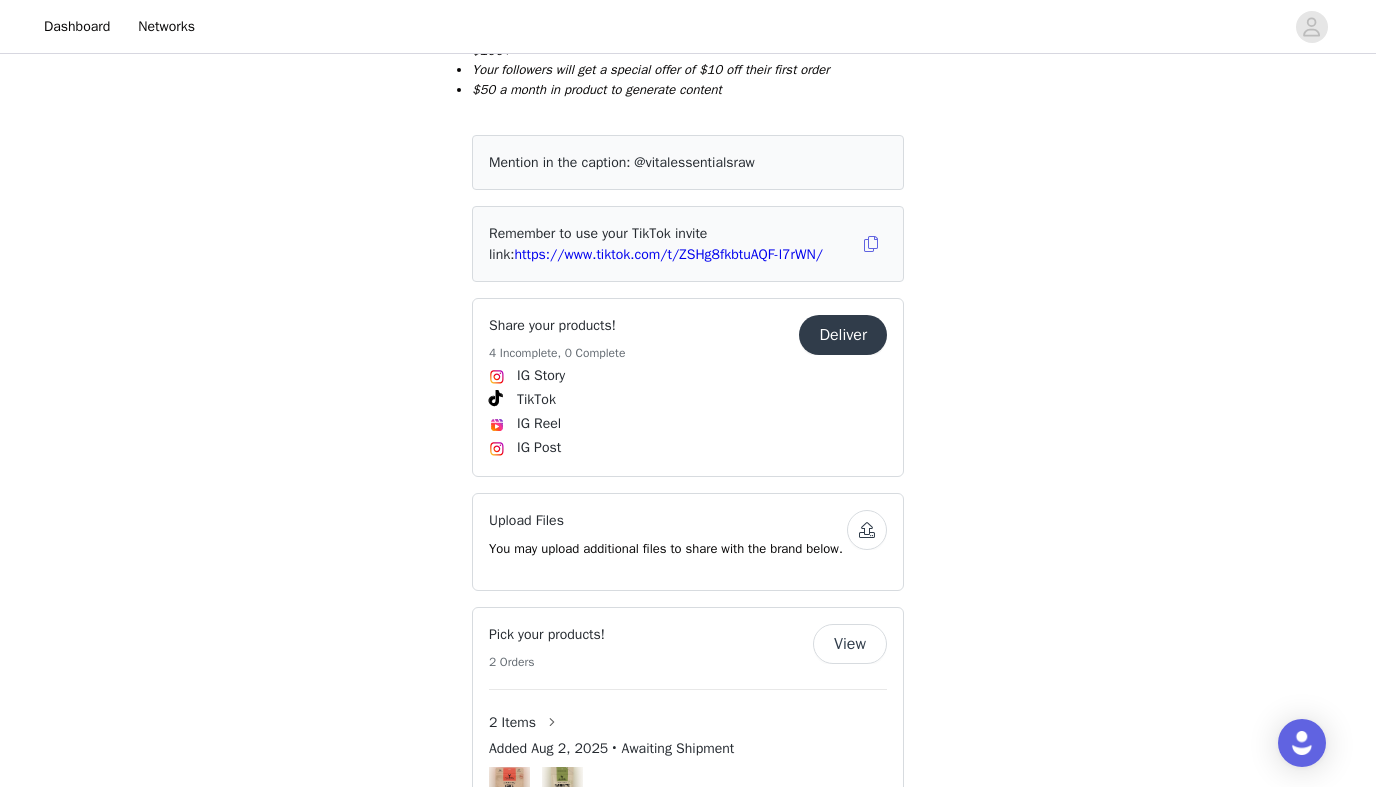 scroll, scrollTop: 1239, scrollLeft: 0, axis: vertical 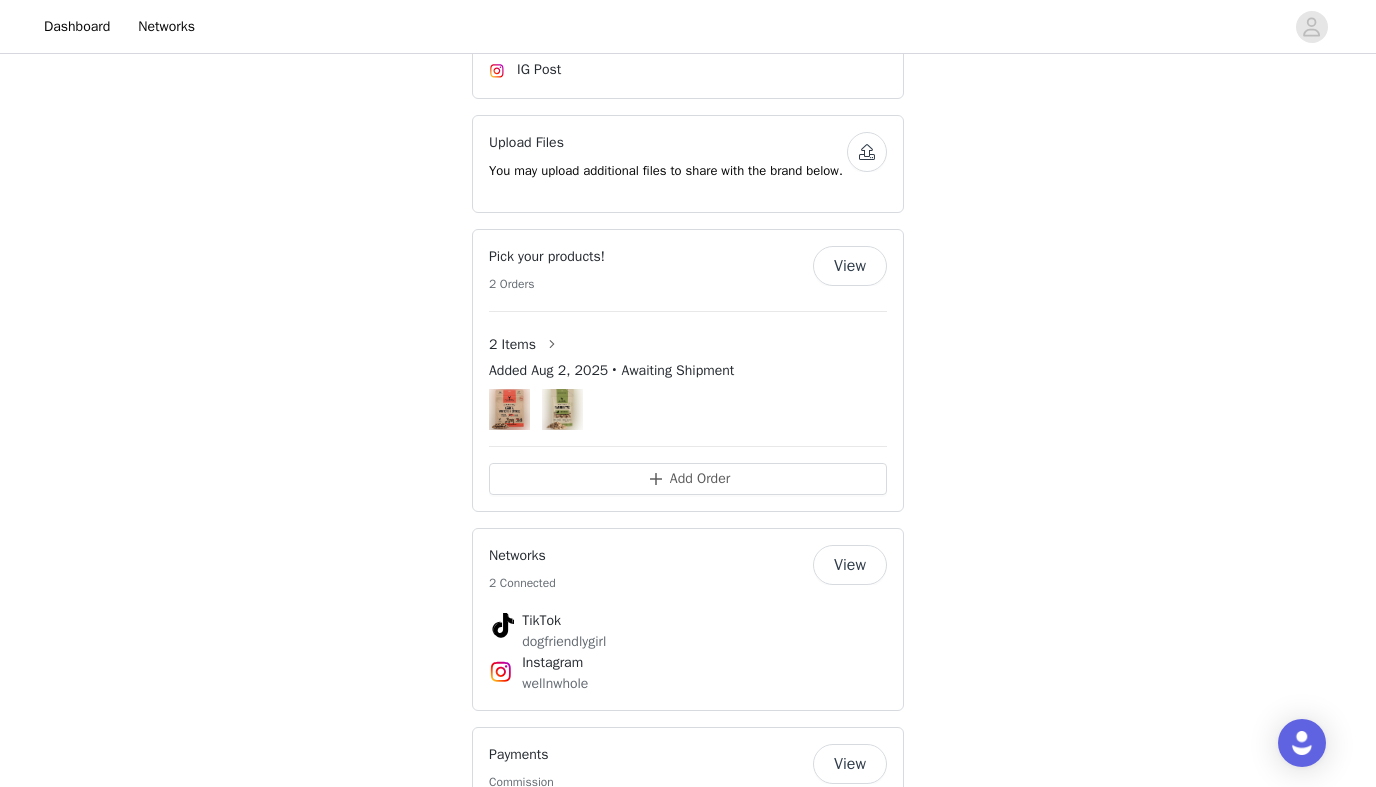 click on "View" at bounding box center (850, 565) 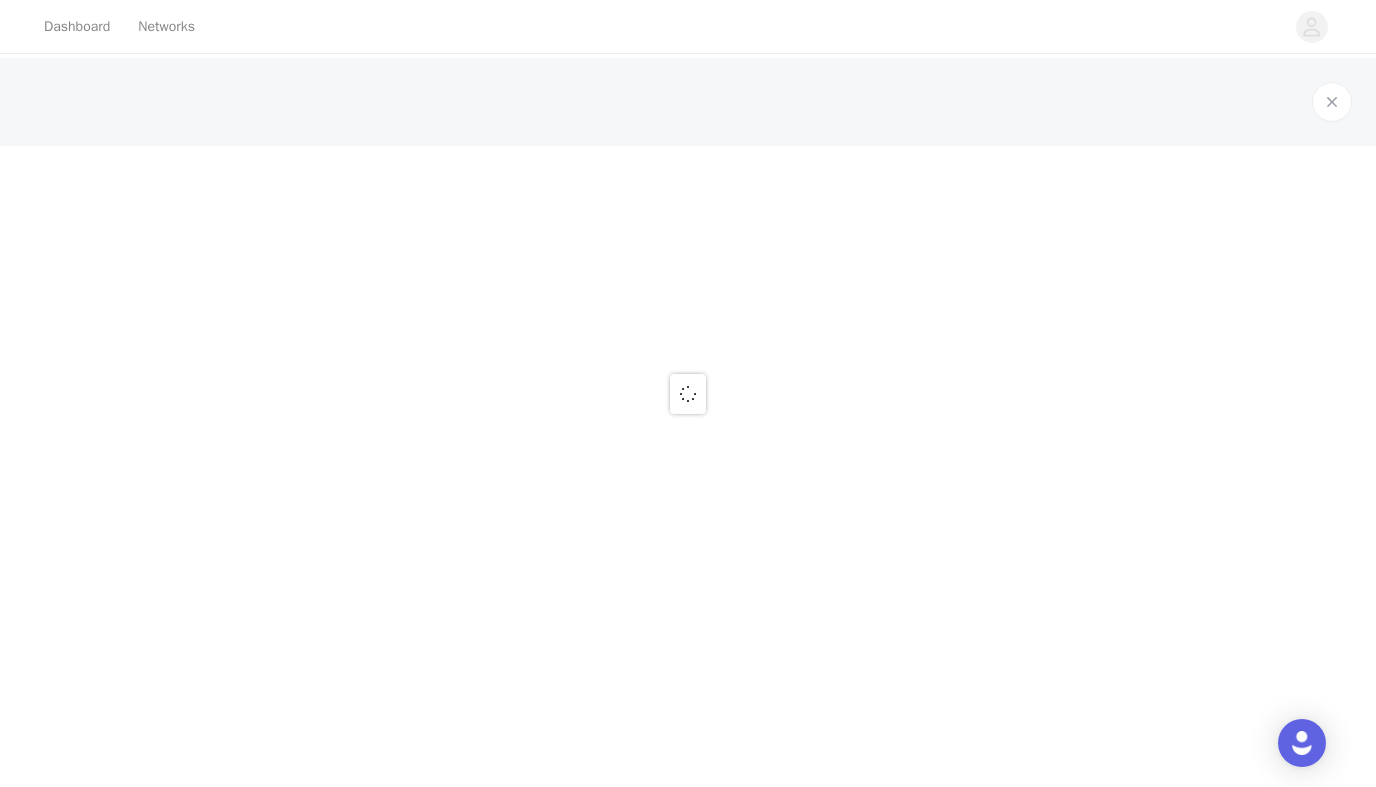 scroll, scrollTop: 0, scrollLeft: 0, axis: both 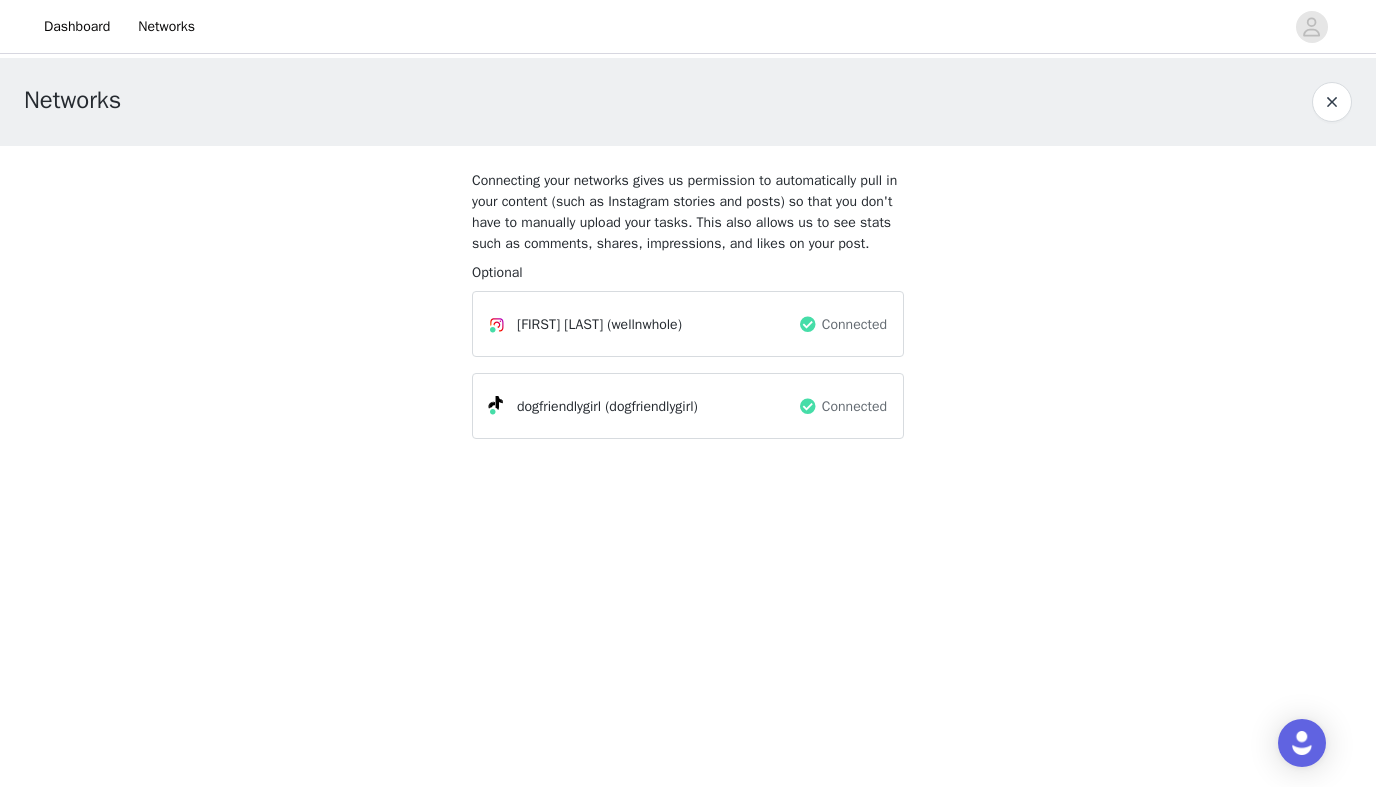 click on "(dogfriendlygirl)" at bounding box center [651, 406] 